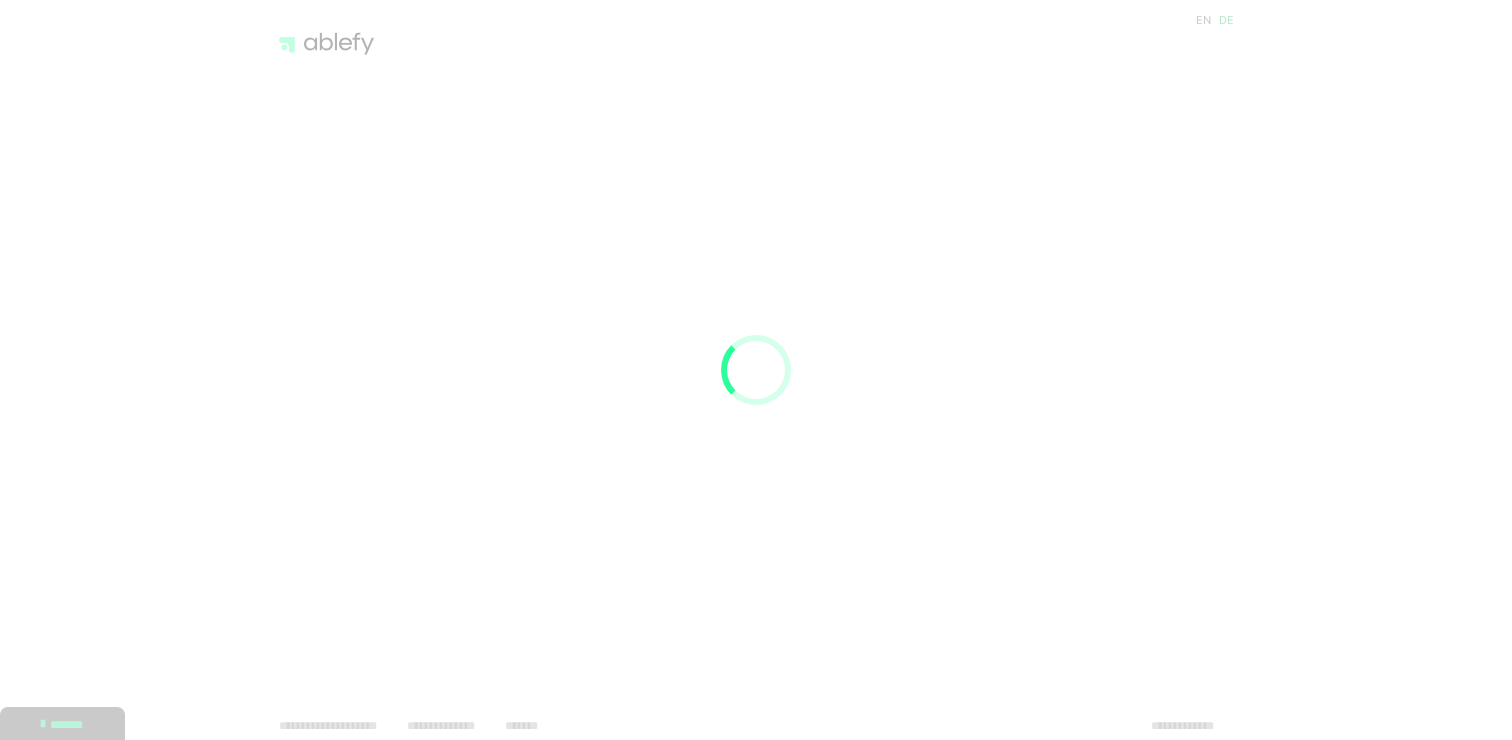 scroll, scrollTop: 0, scrollLeft: 0, axis: both 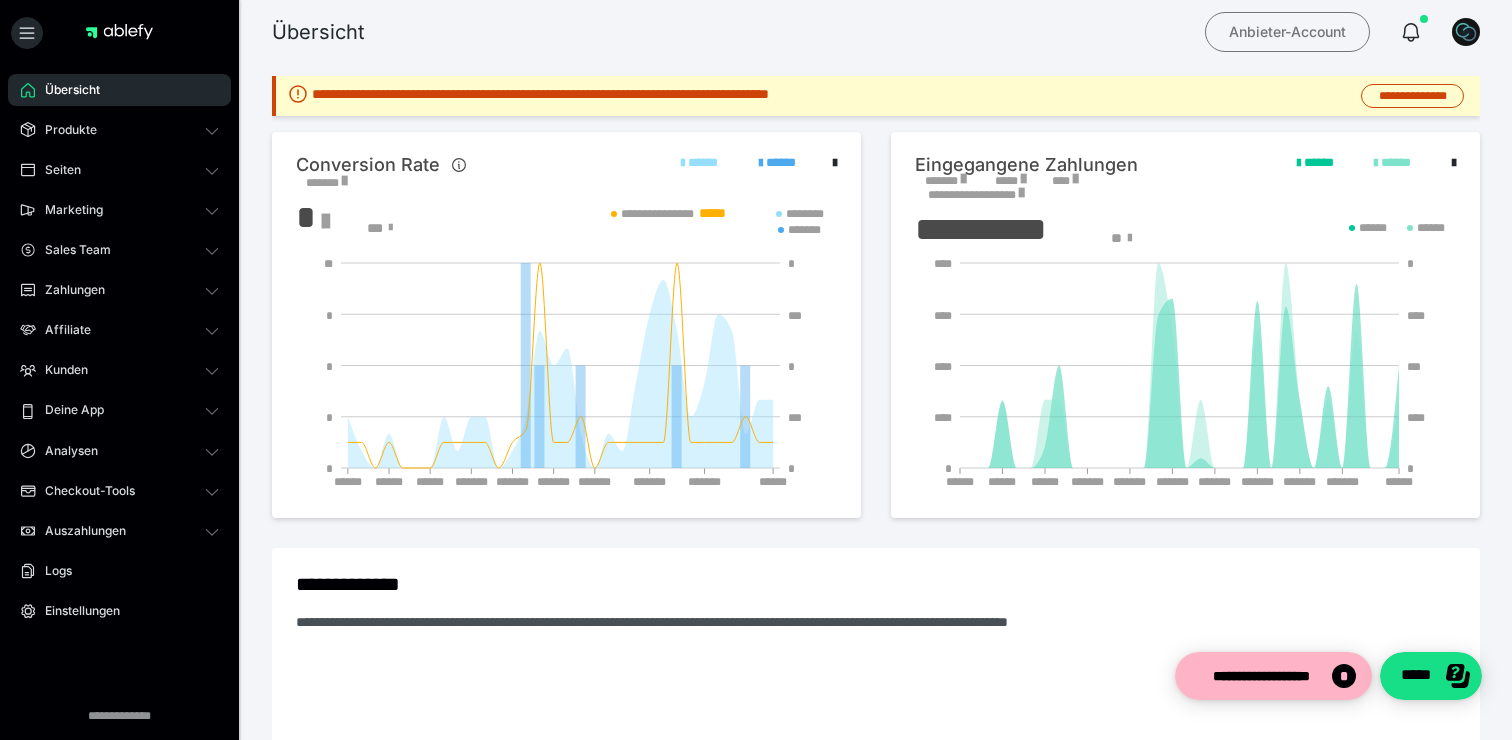 click on "Anbieter-Account" at bounding box center [1287, 32] 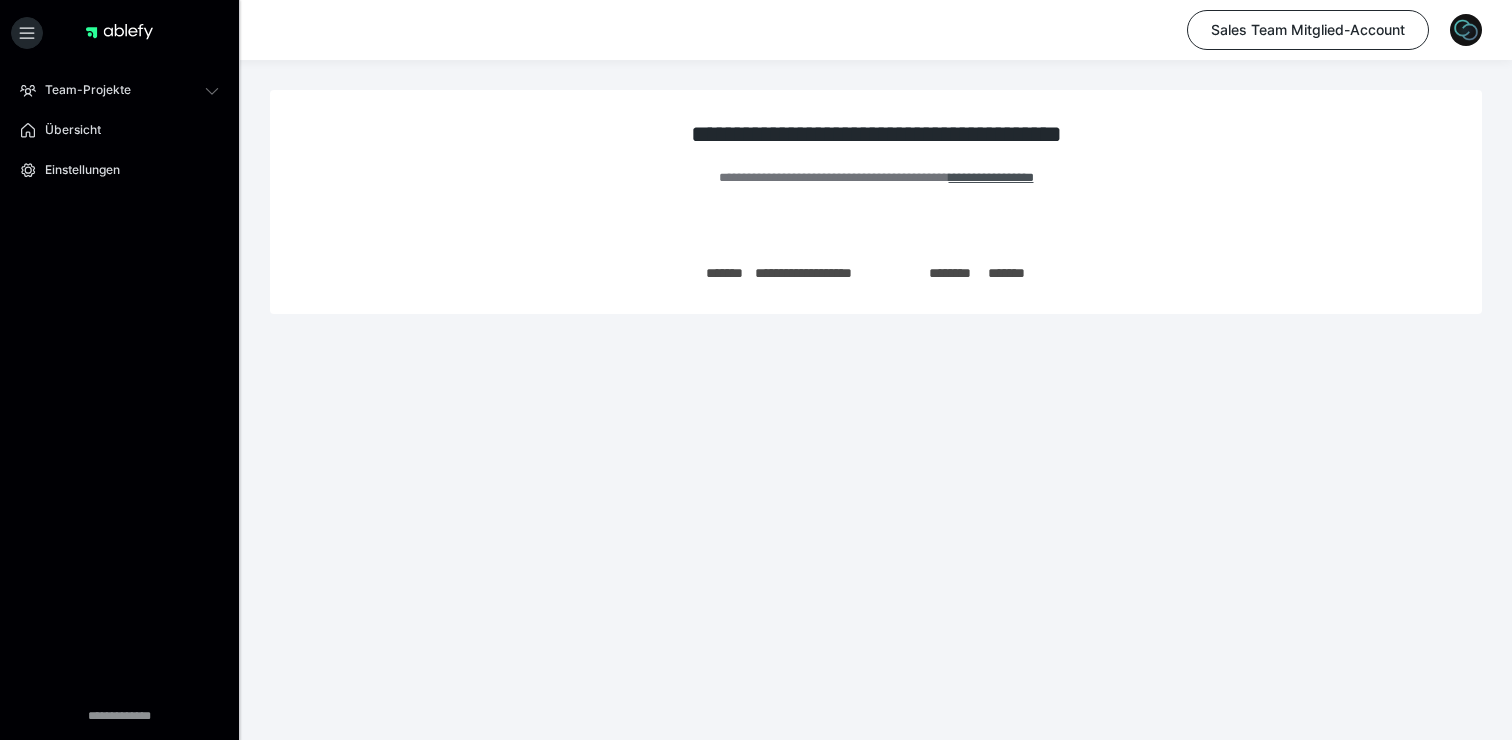 scroll, scrollTop: 0, scrollLeft: 0, axis: both 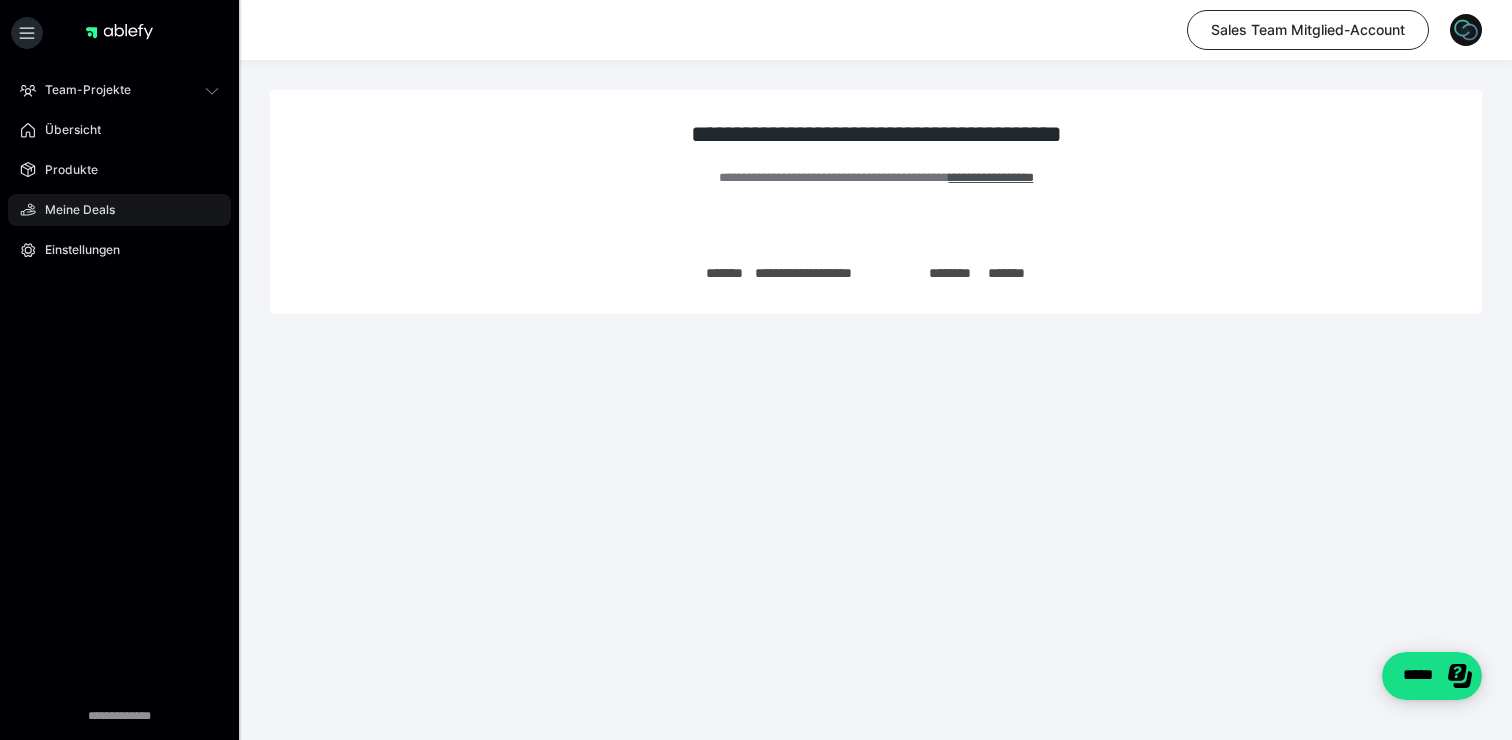 click on "Meine Deals" at bounding box center (119, 210) 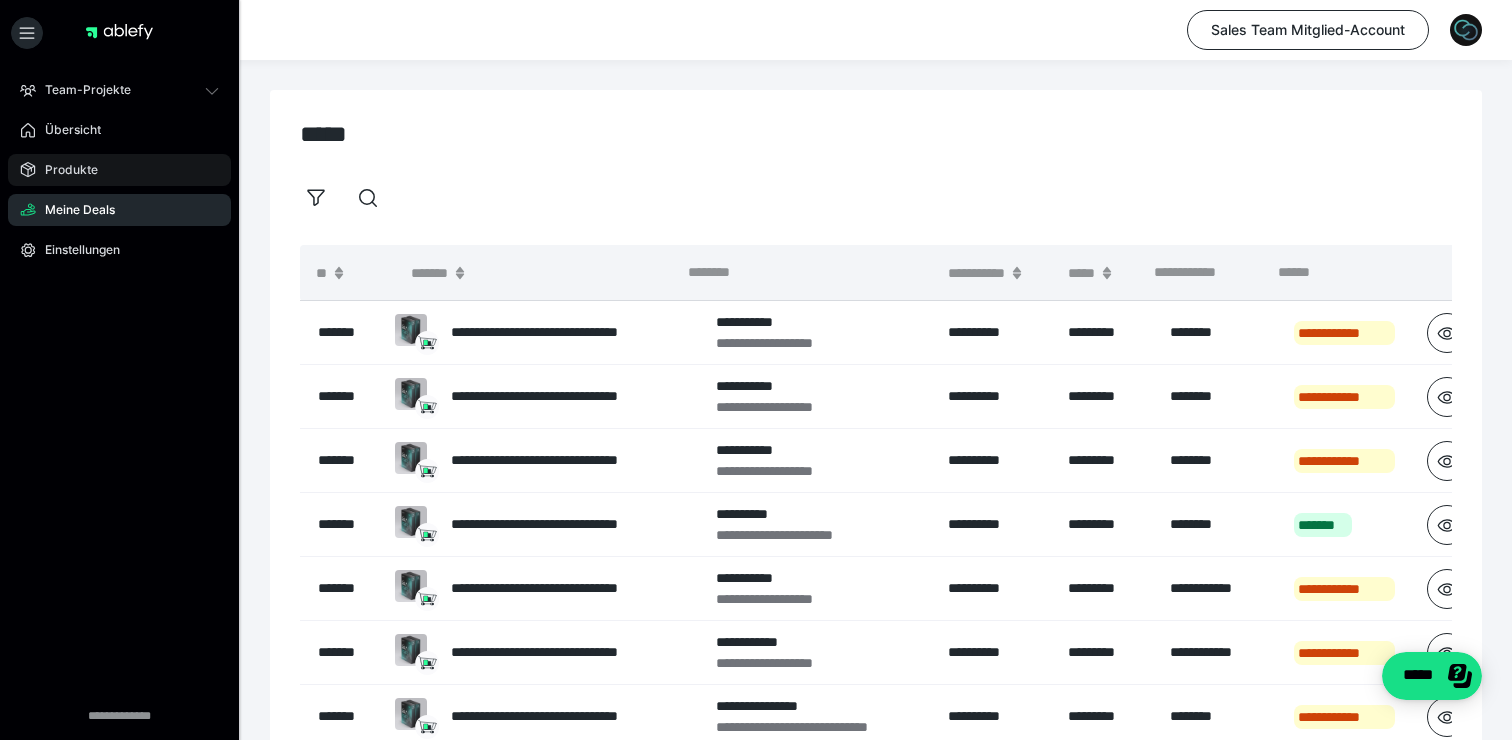 click on "Produkte" at bounding box center [119, 170] 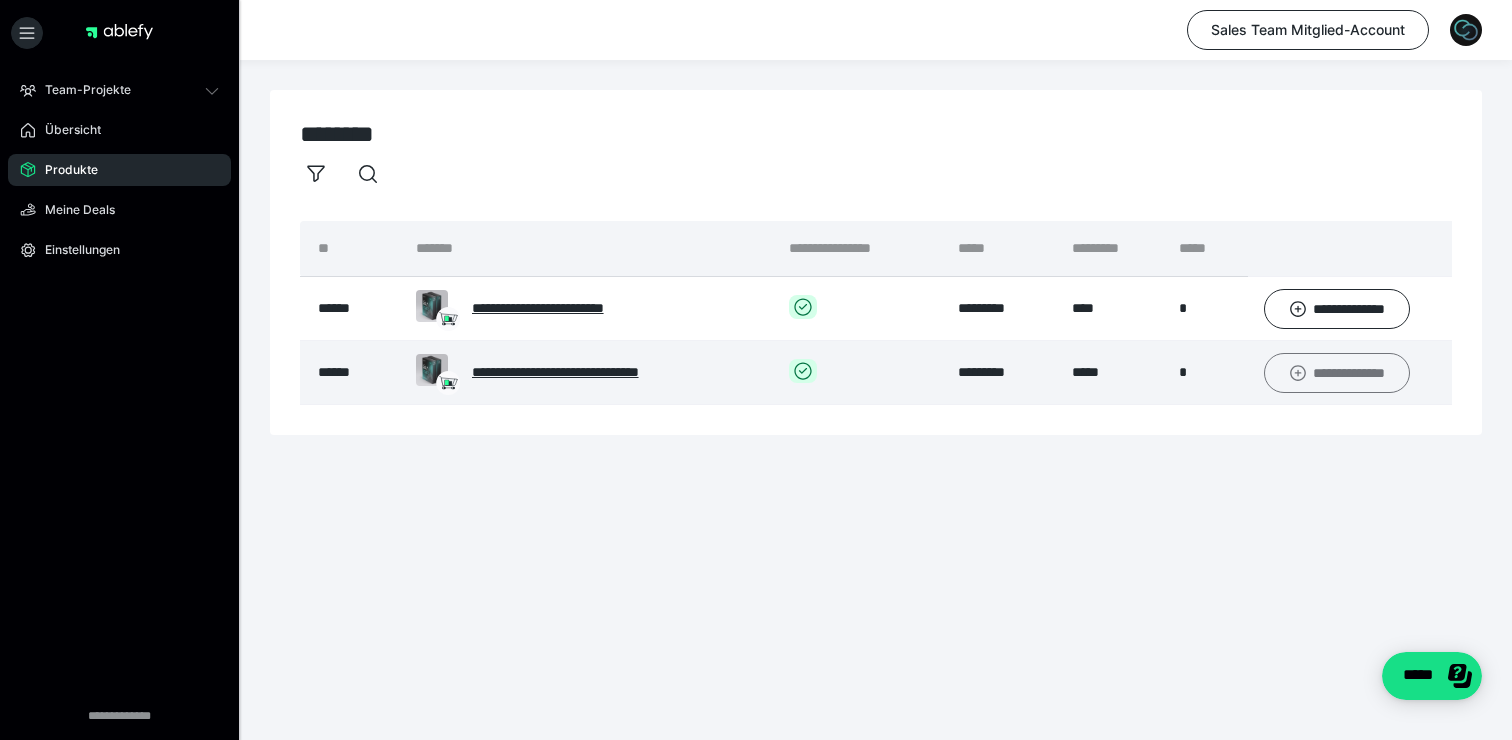 click on "**********" at bounding box center [1337, 373] 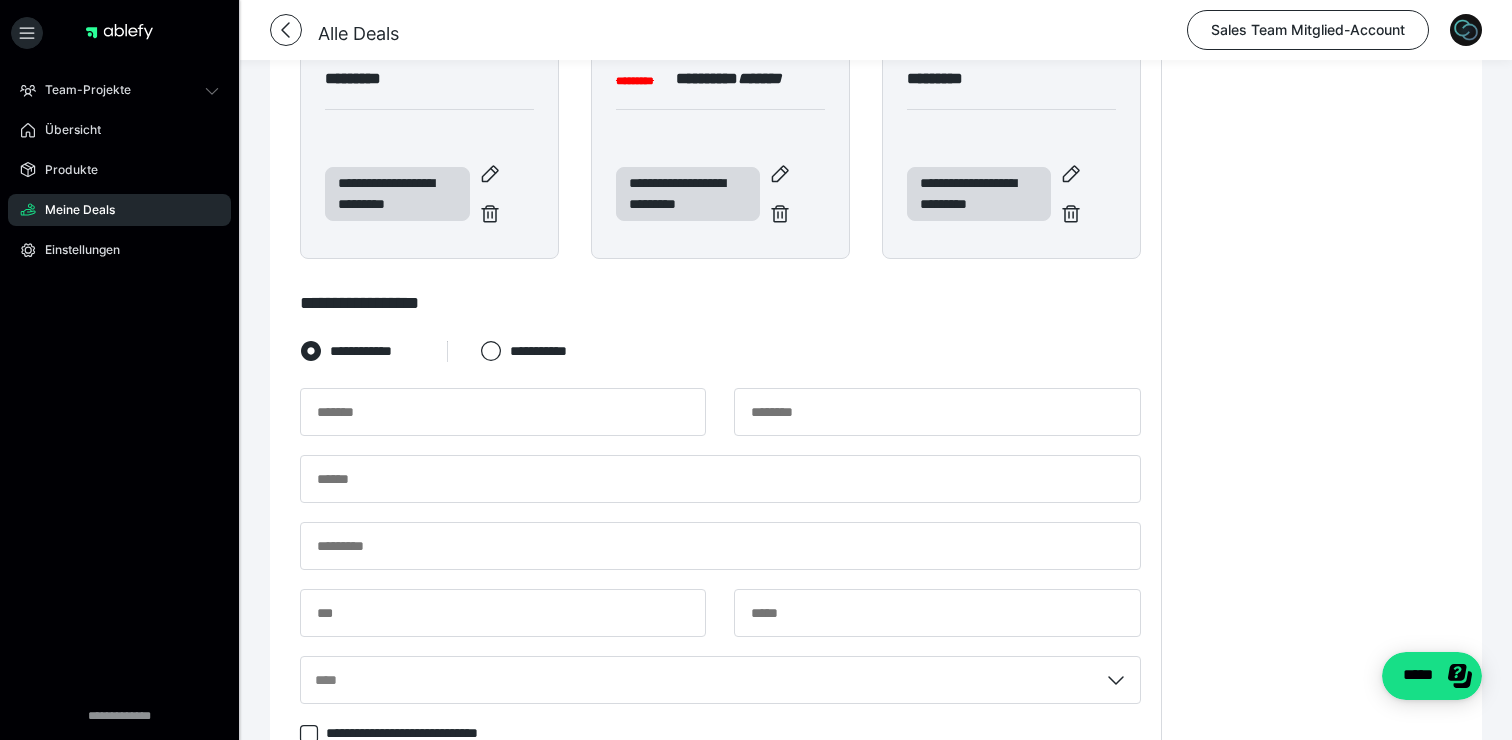 scroll, scrollTop: 935, scrollLeft: 0, axis: vertical 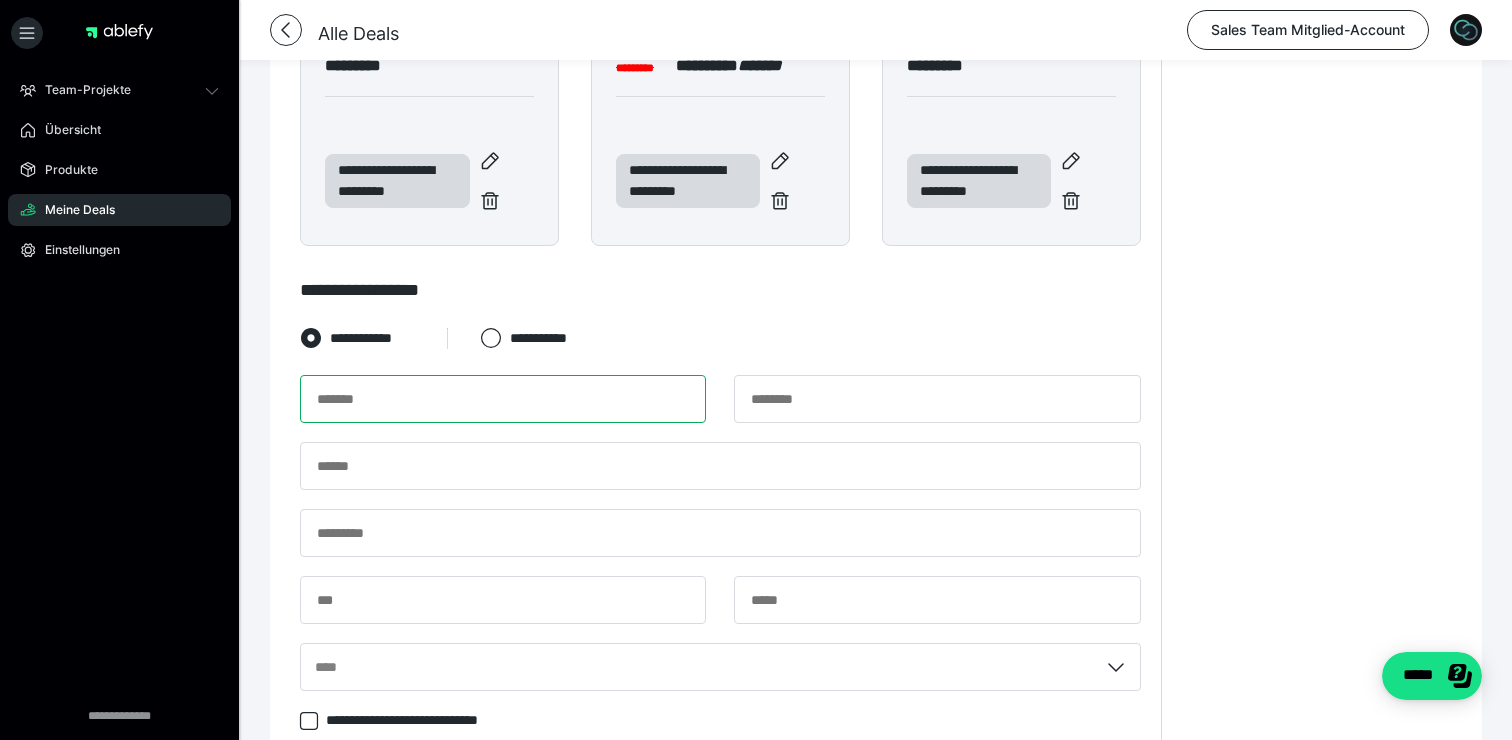 click at bounding box center [503, 399] 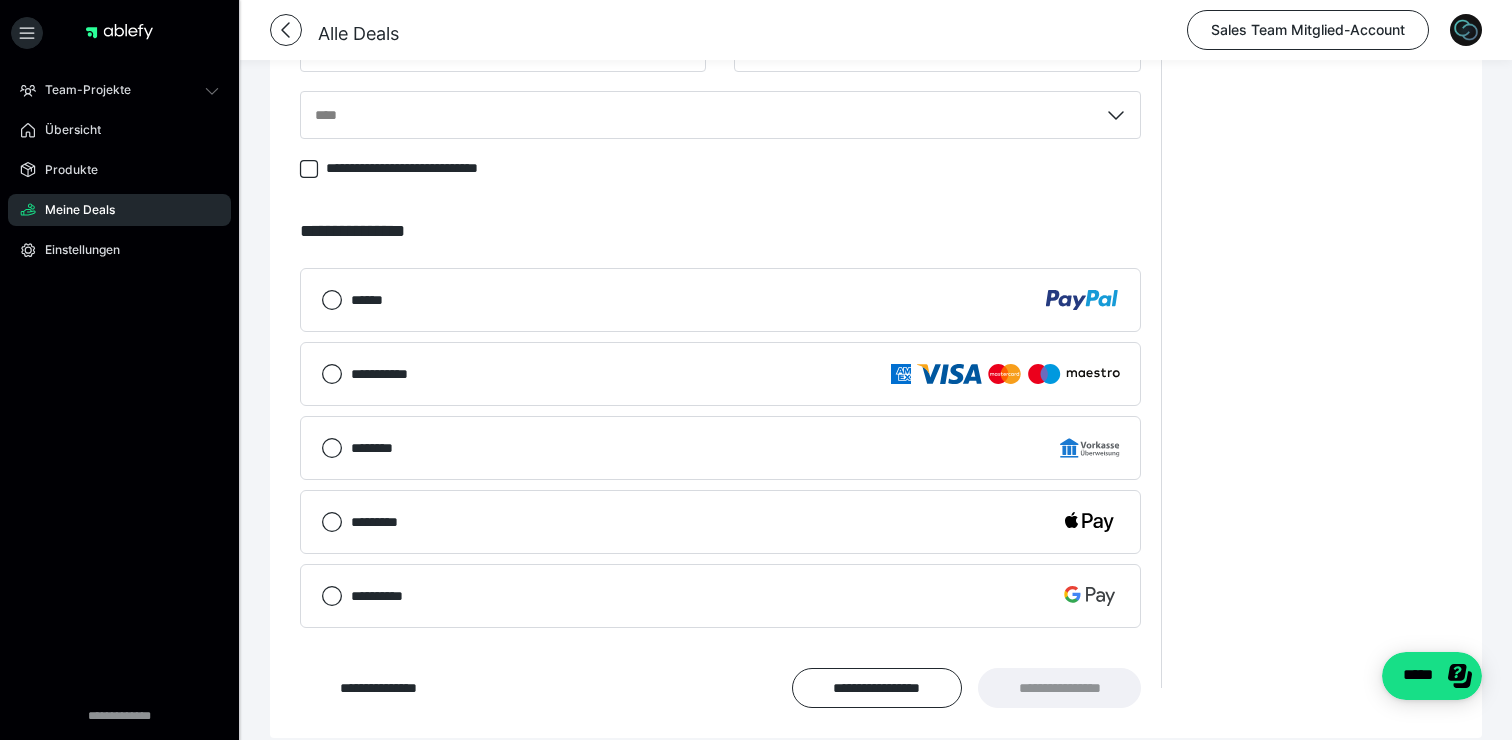 scroll, scrollTop: 1497, scrollLeft: 0, axis: vertical 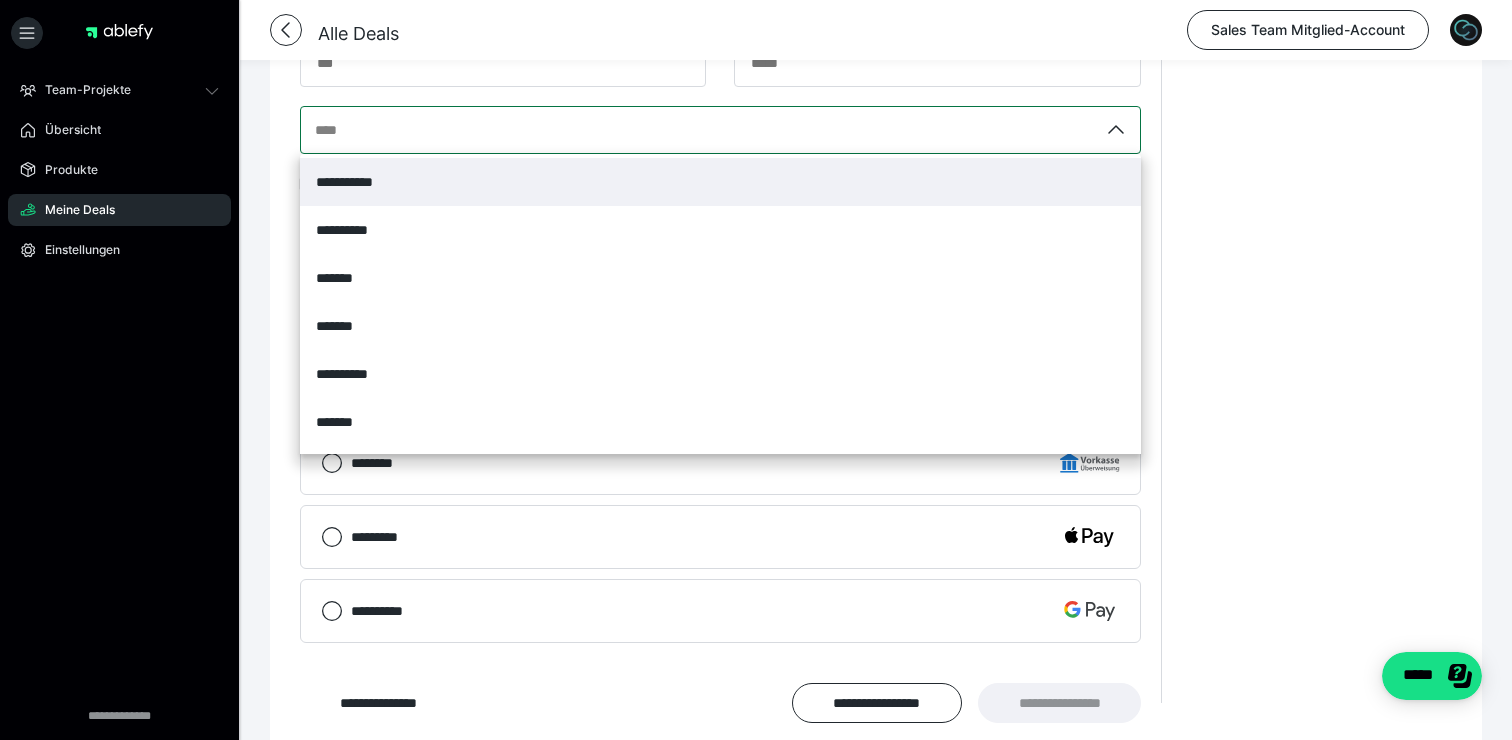 click on "****" at bounding box center [699, 130] 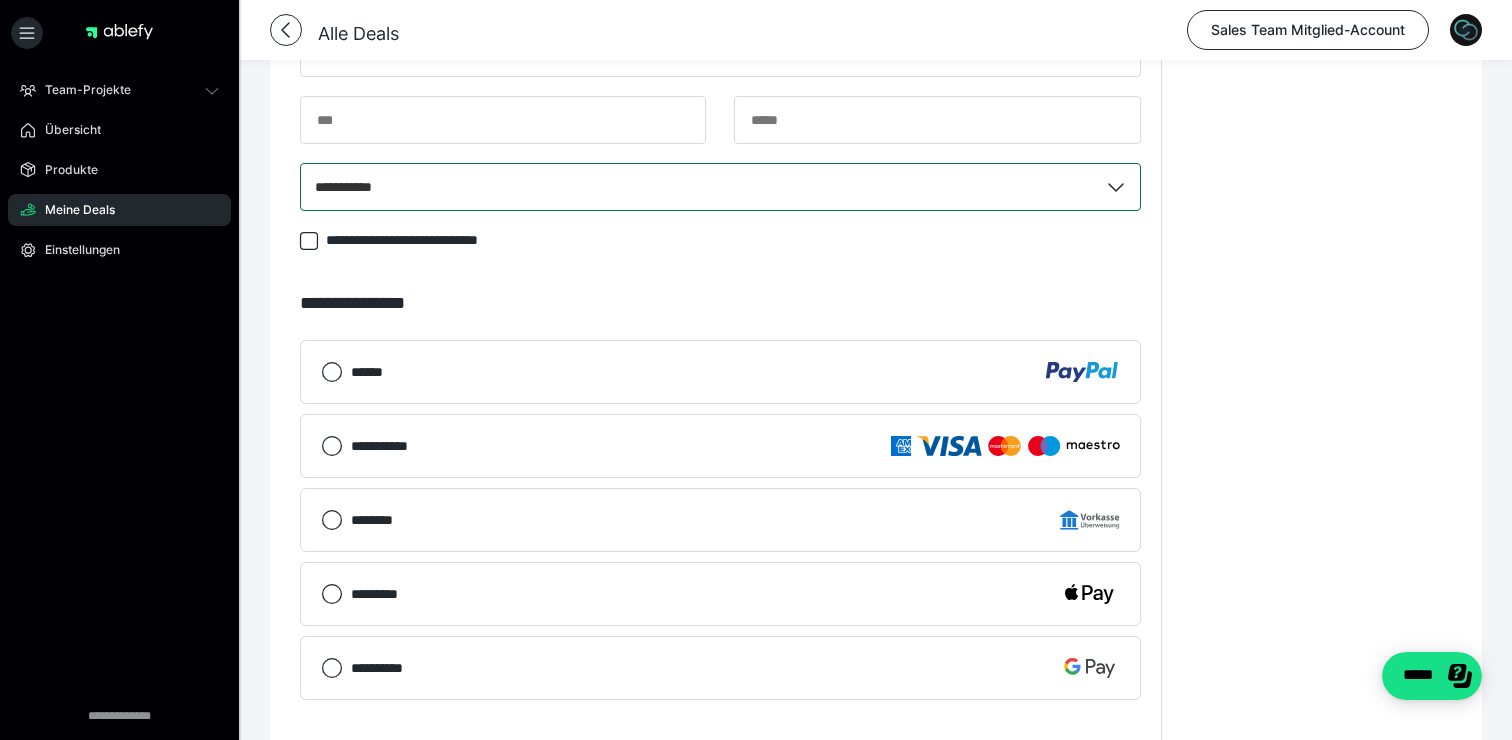 scroll, scrollTop: 1434, scrollLeft: 0, axis: vertical 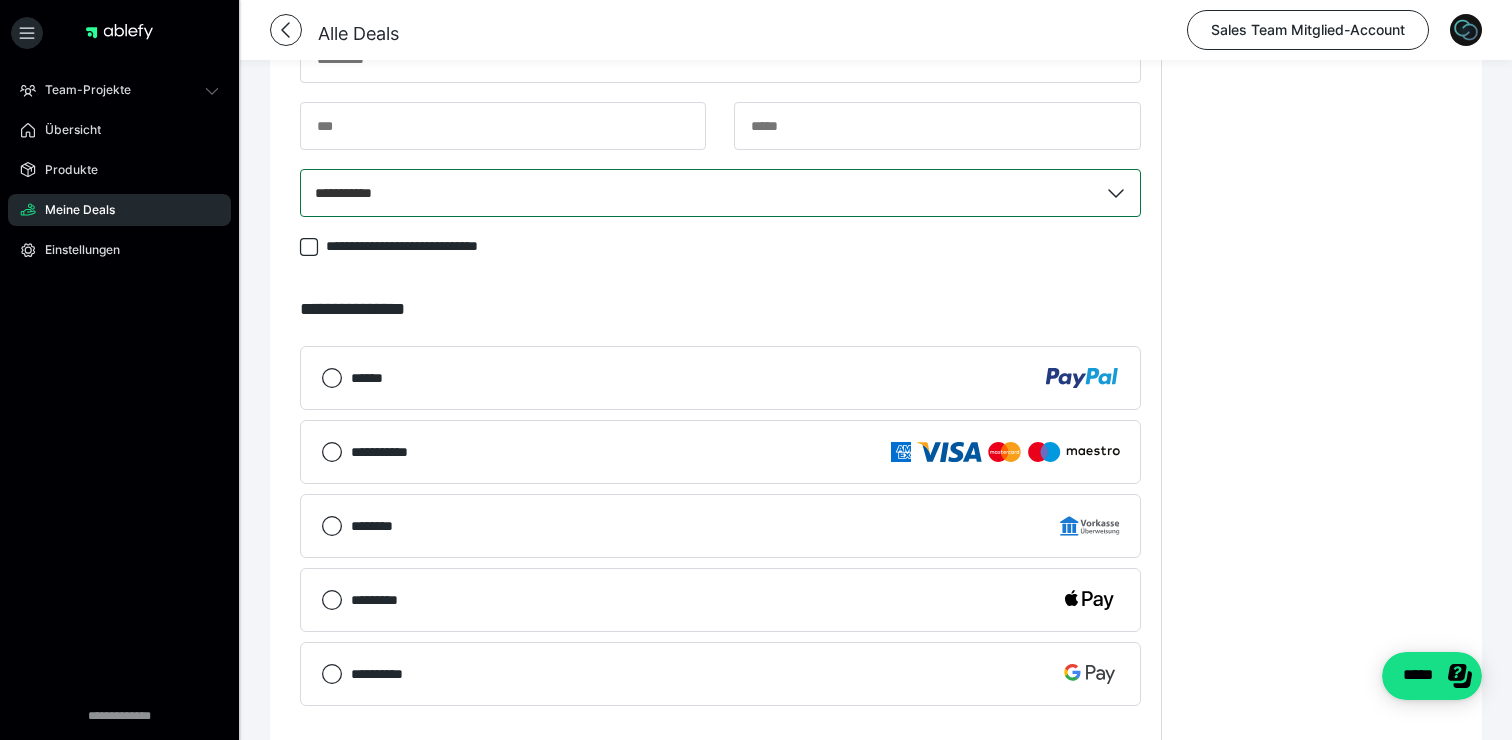 click on "******" at bounding box center [720, 378] 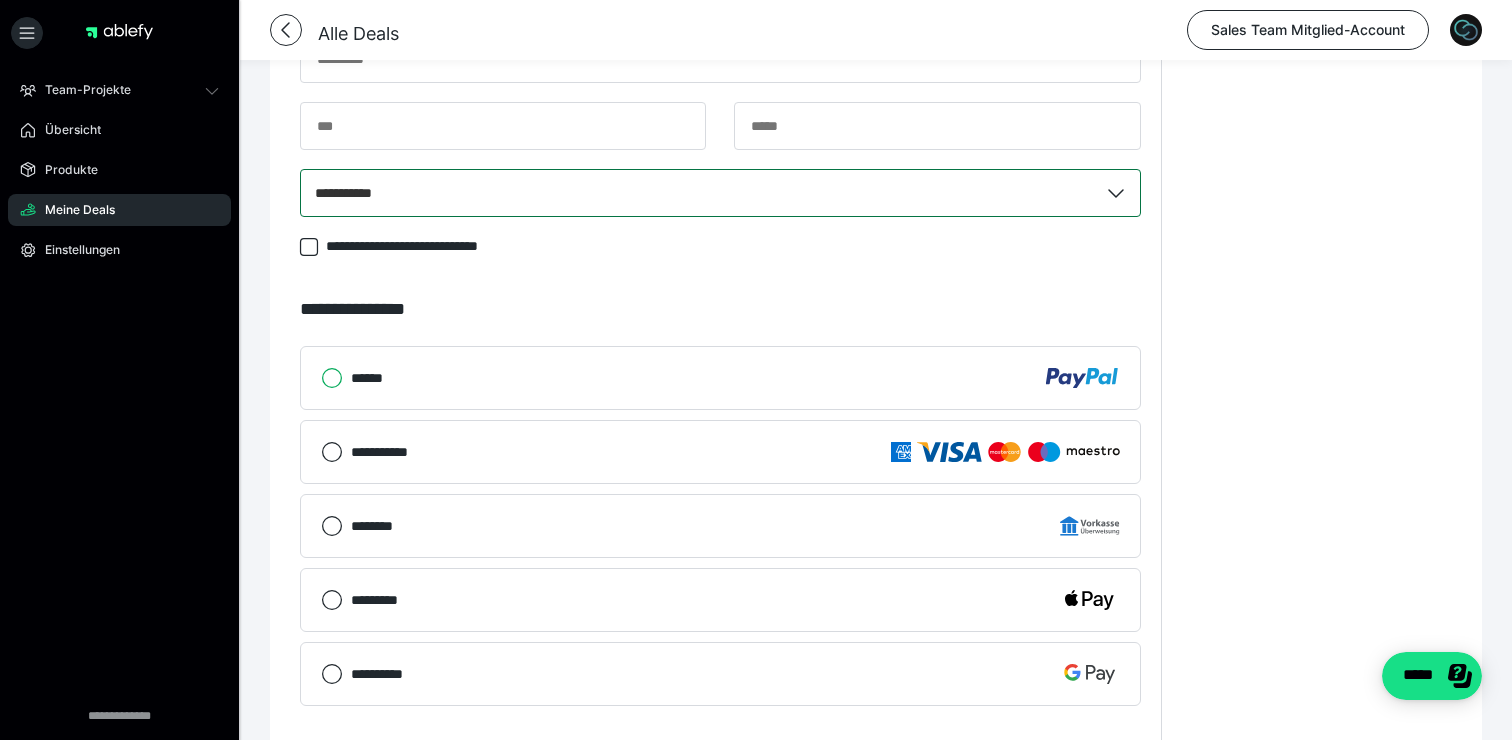 click on "******" at bounding box center (321, 378) 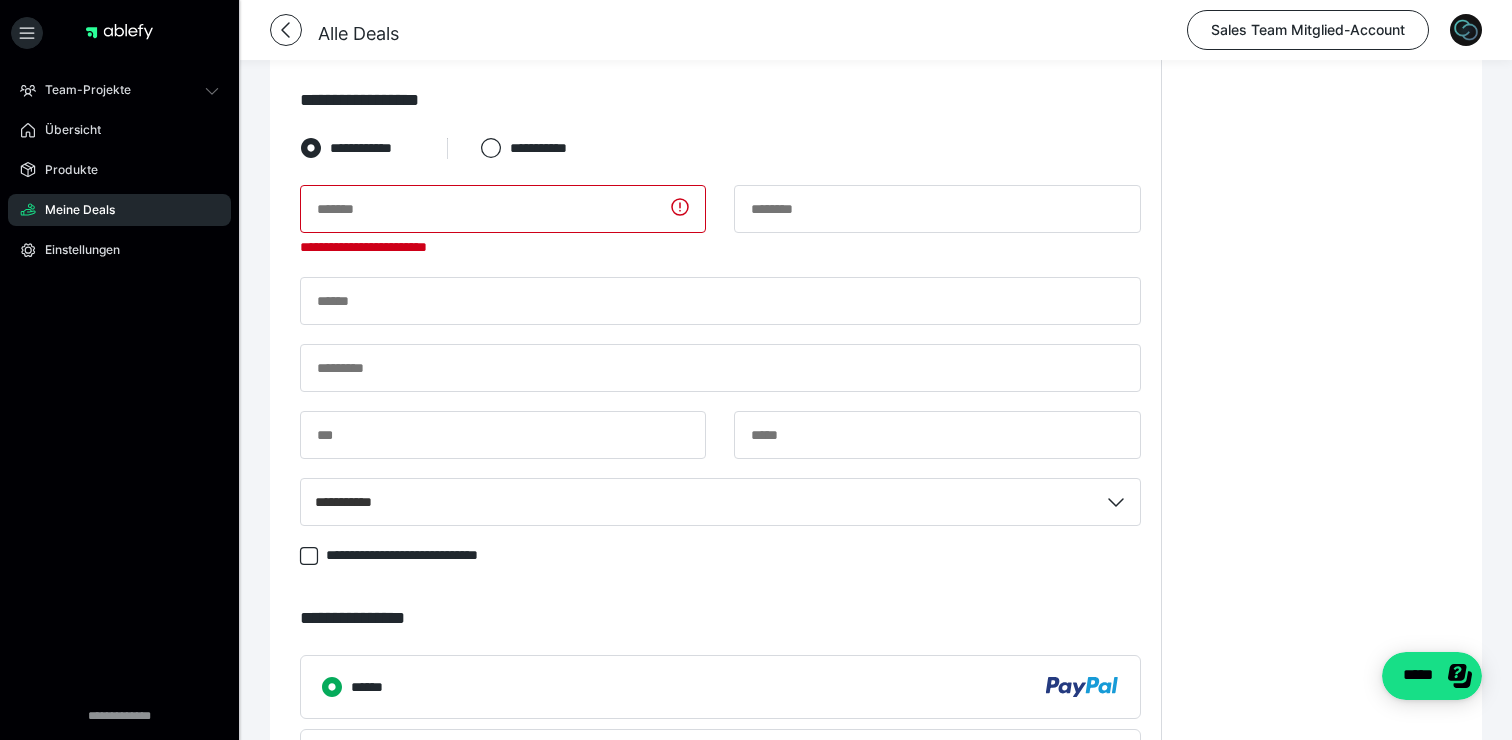 scroll, scrollTop: 1108, scrollLeft: 0, axis: vertical 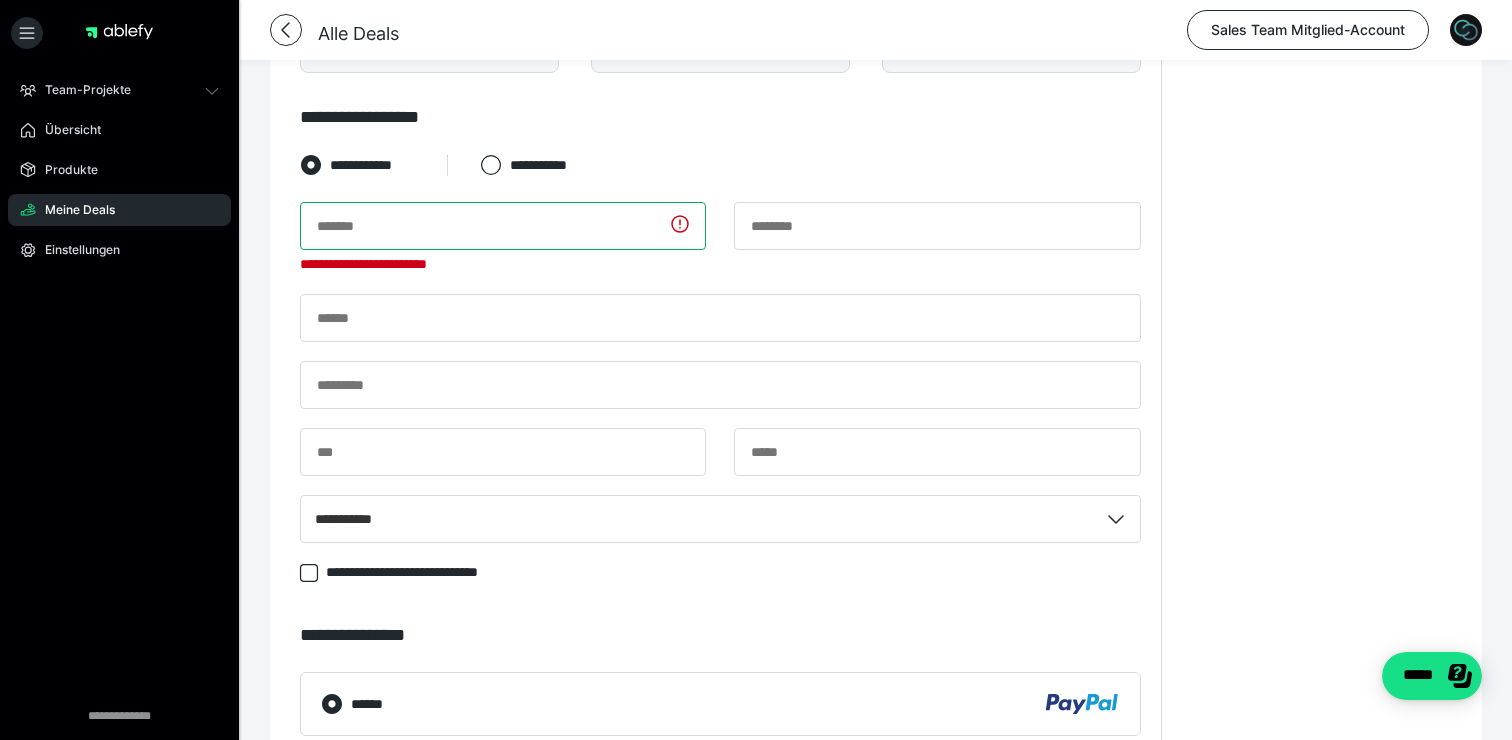 click at bounding box center [503, 226] 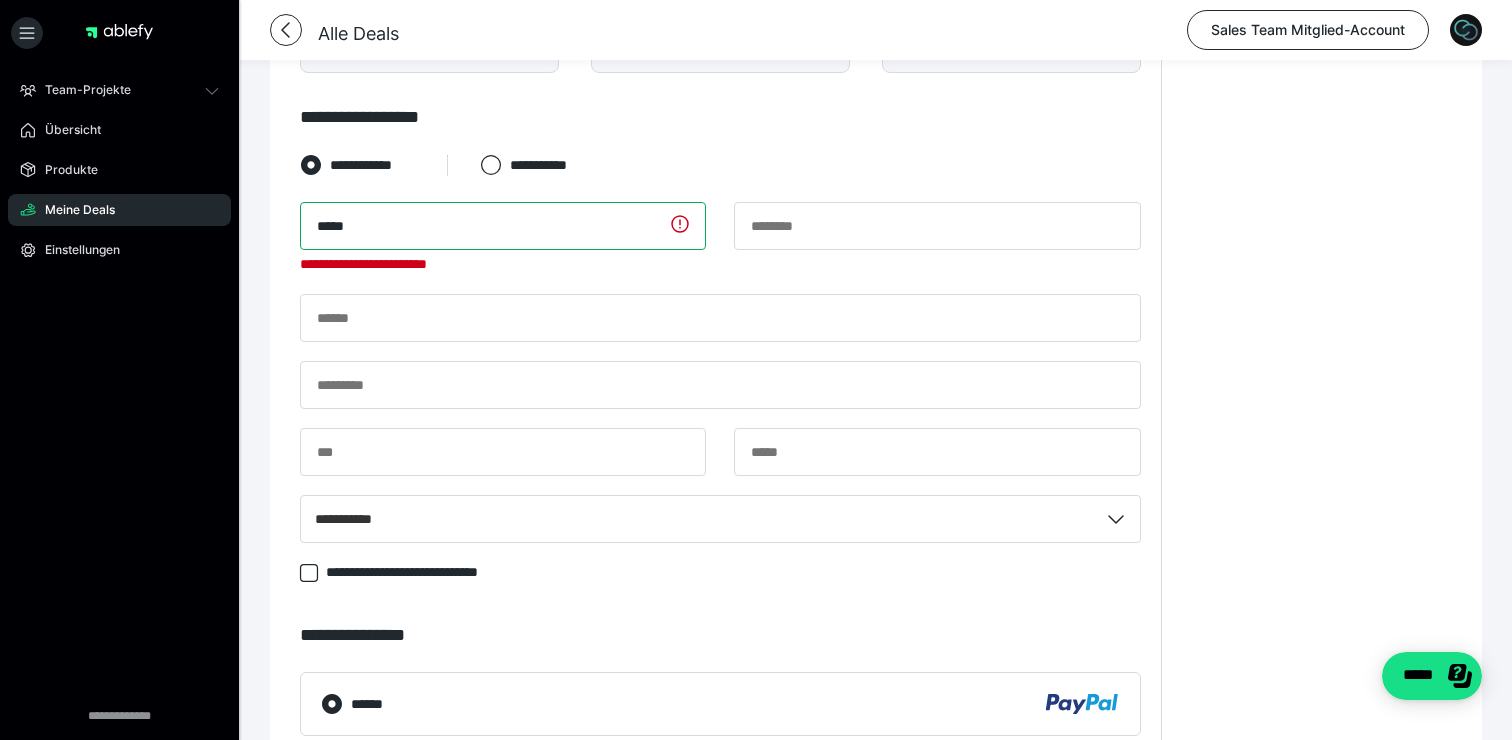 type on "*****" 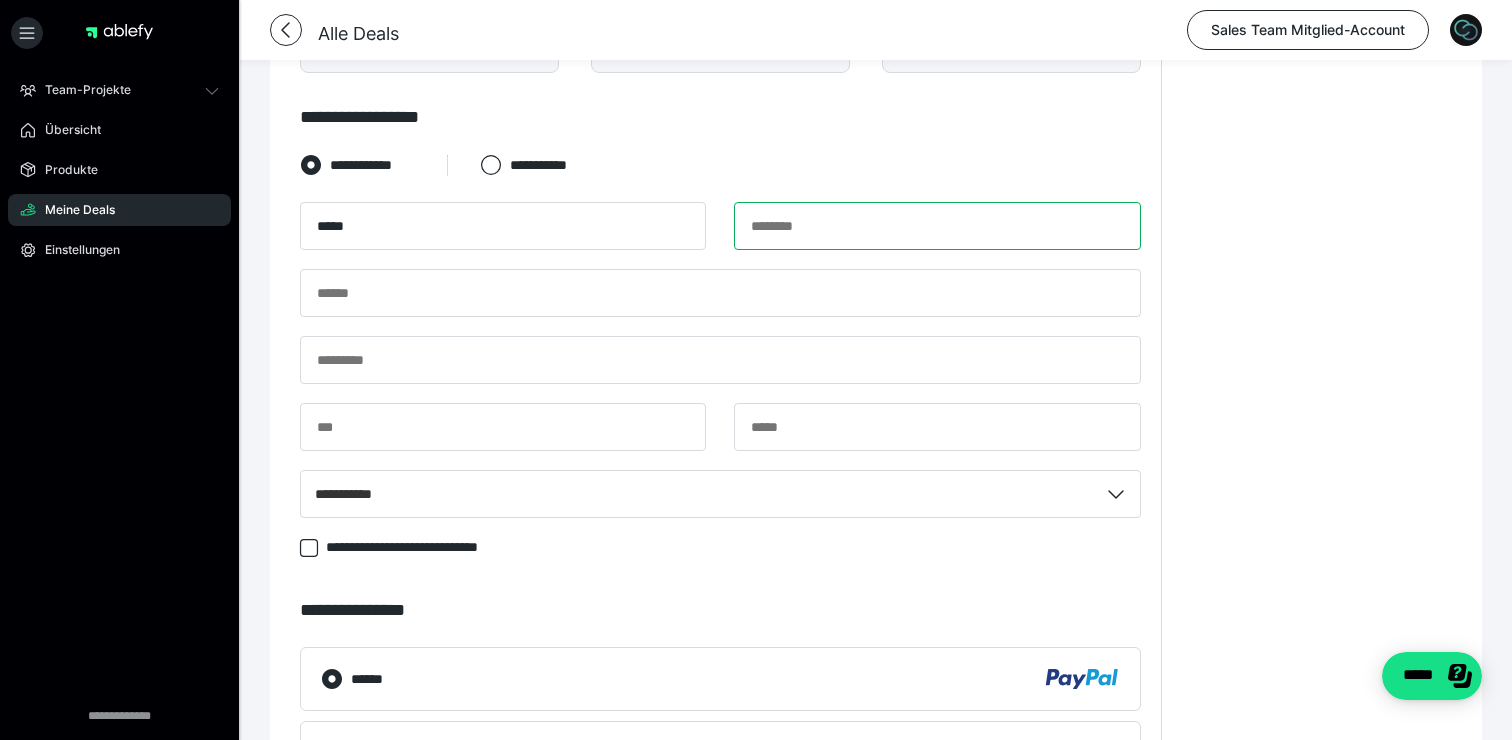 click at bounding box center [937, 226] 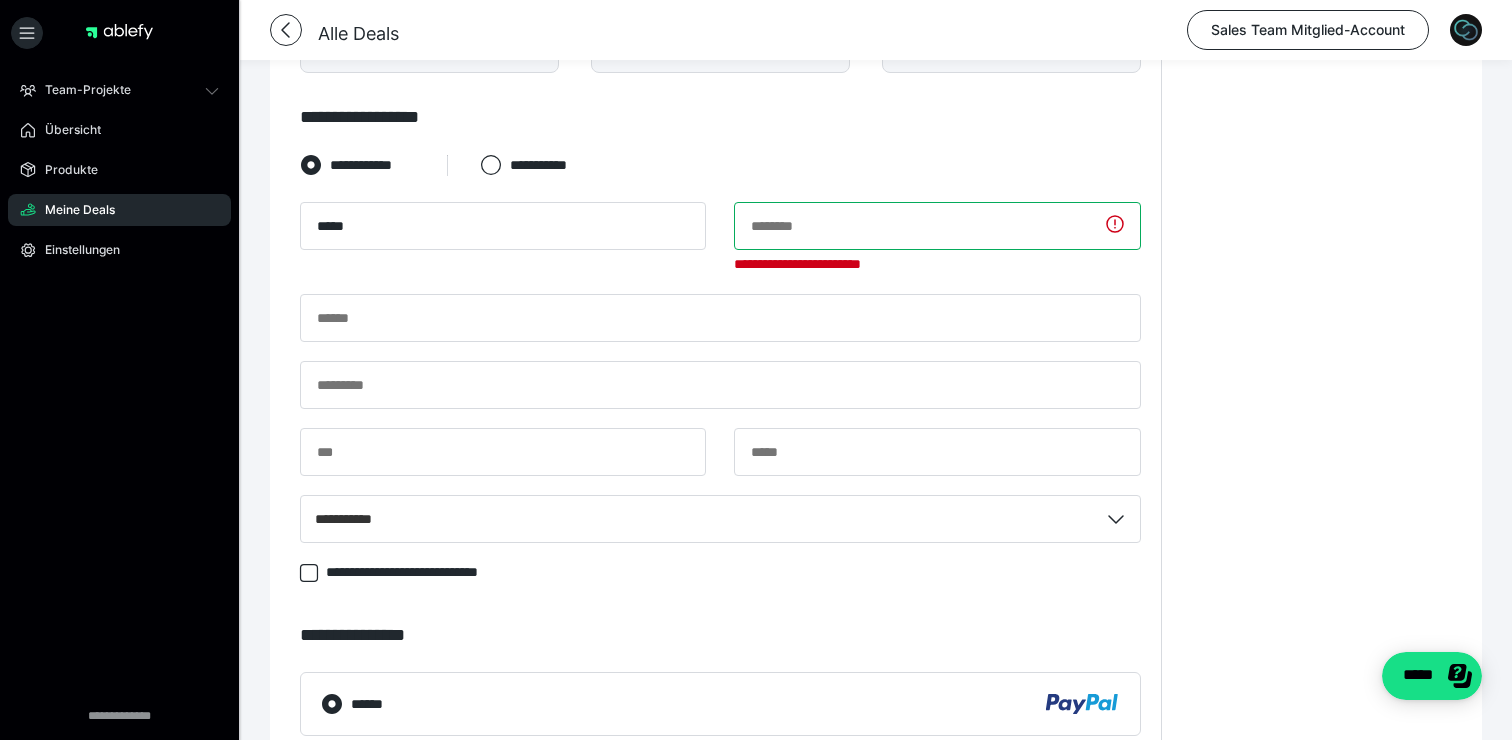 paste on "********" 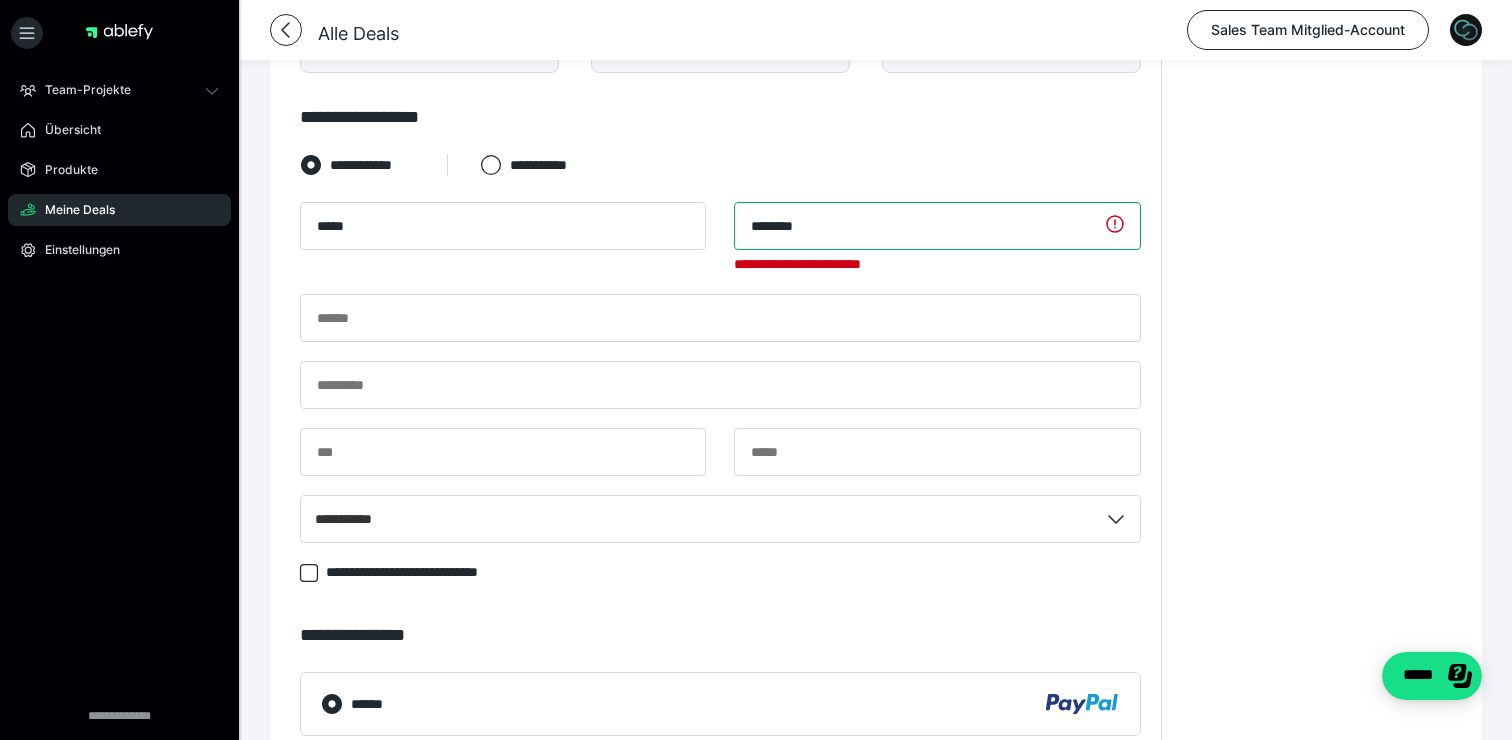 type on "********" 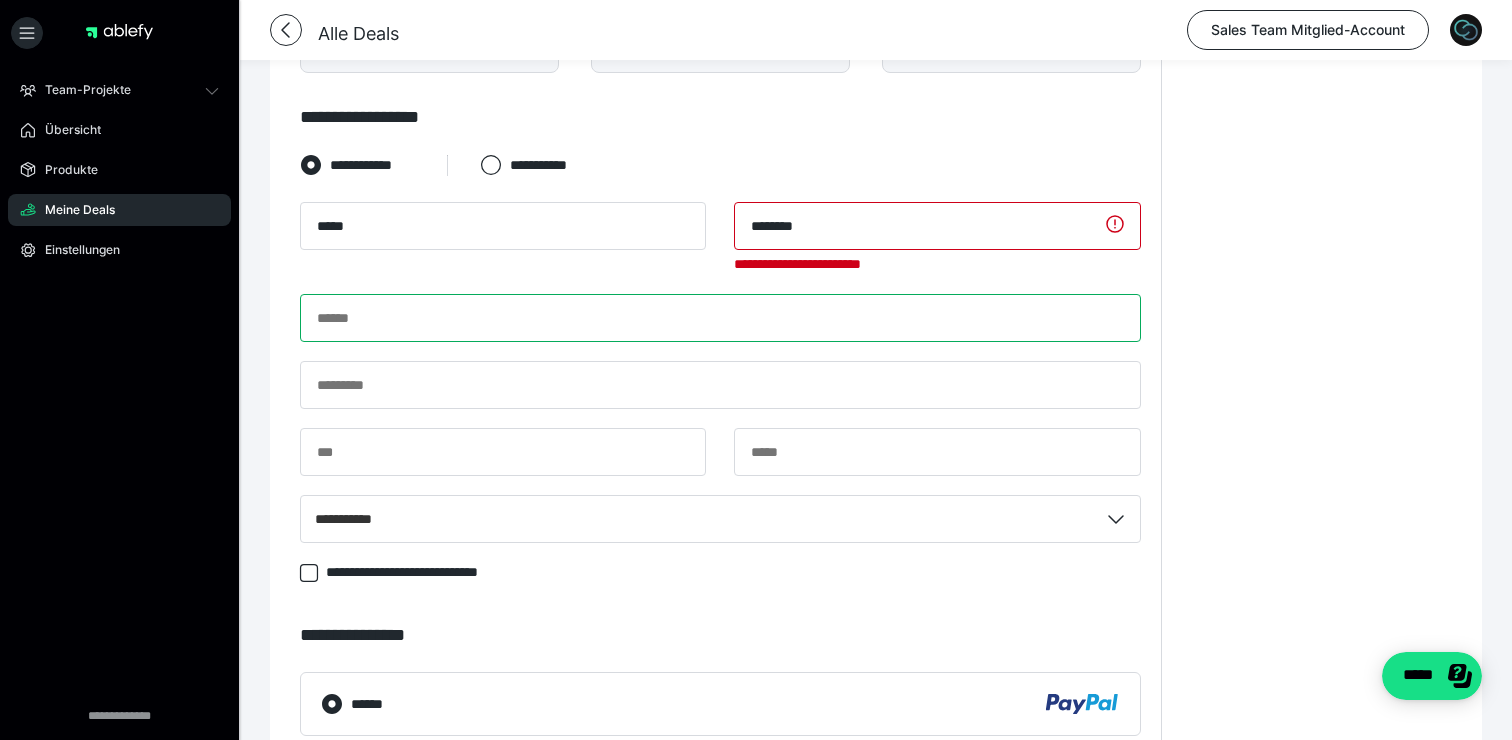 click on "**********" at bounding box center [720, 382] 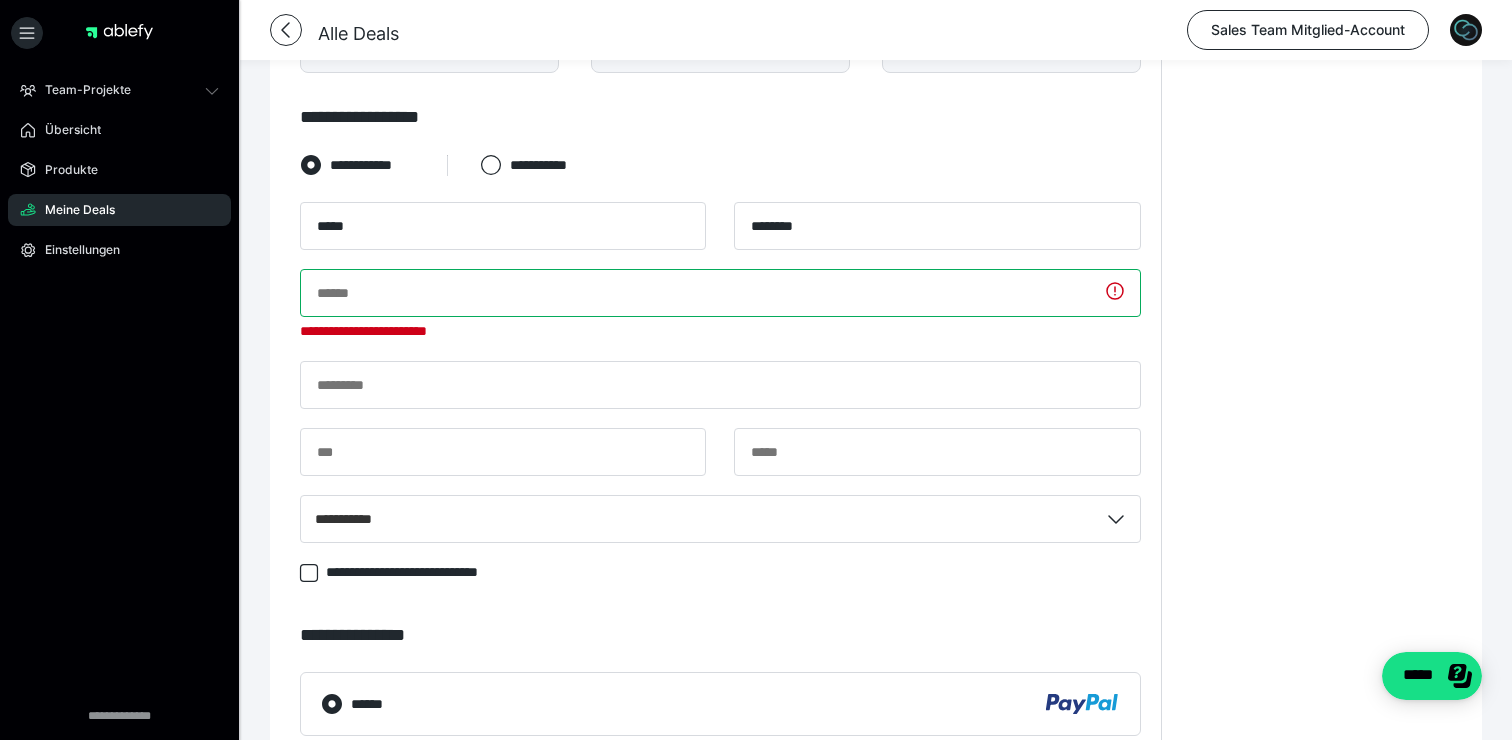 paste on "**********" 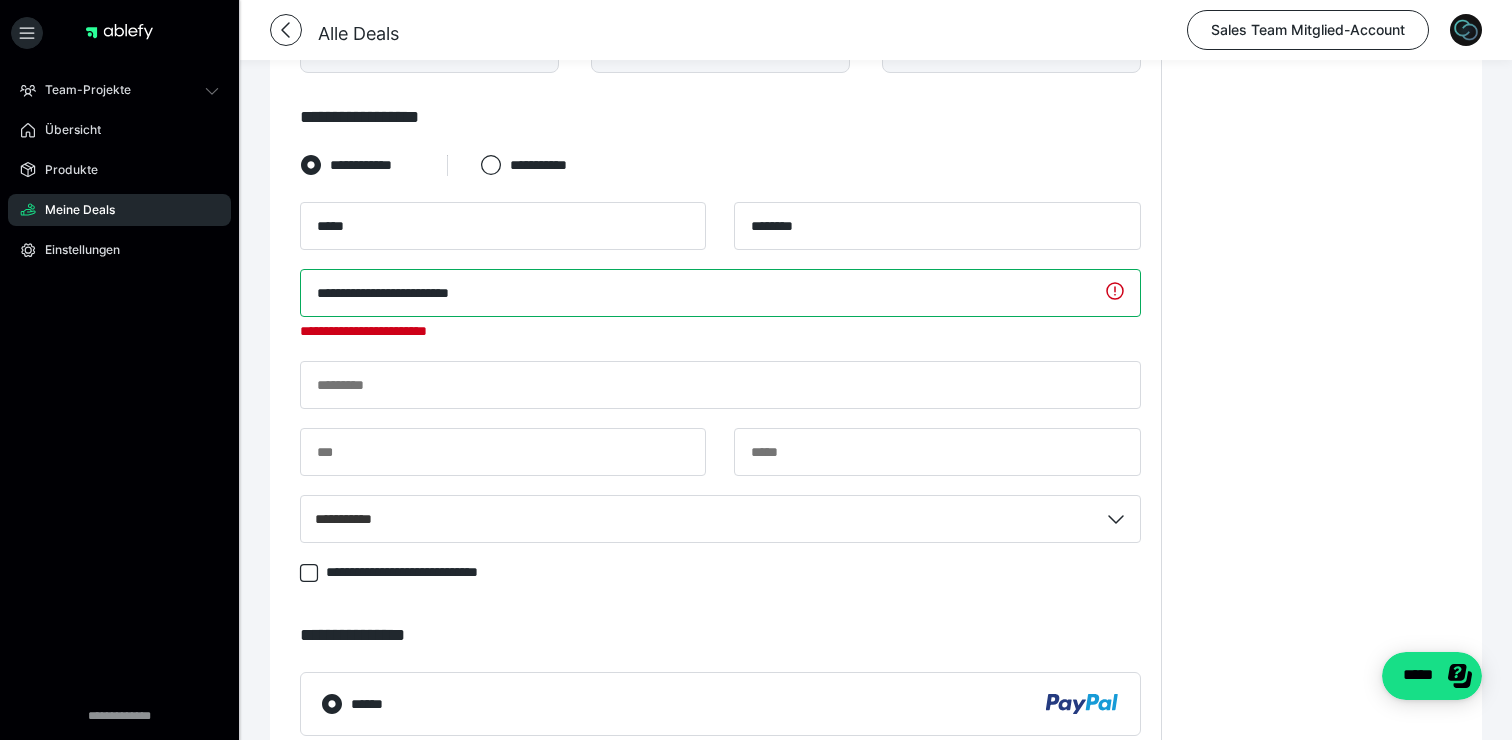 type on "**********" 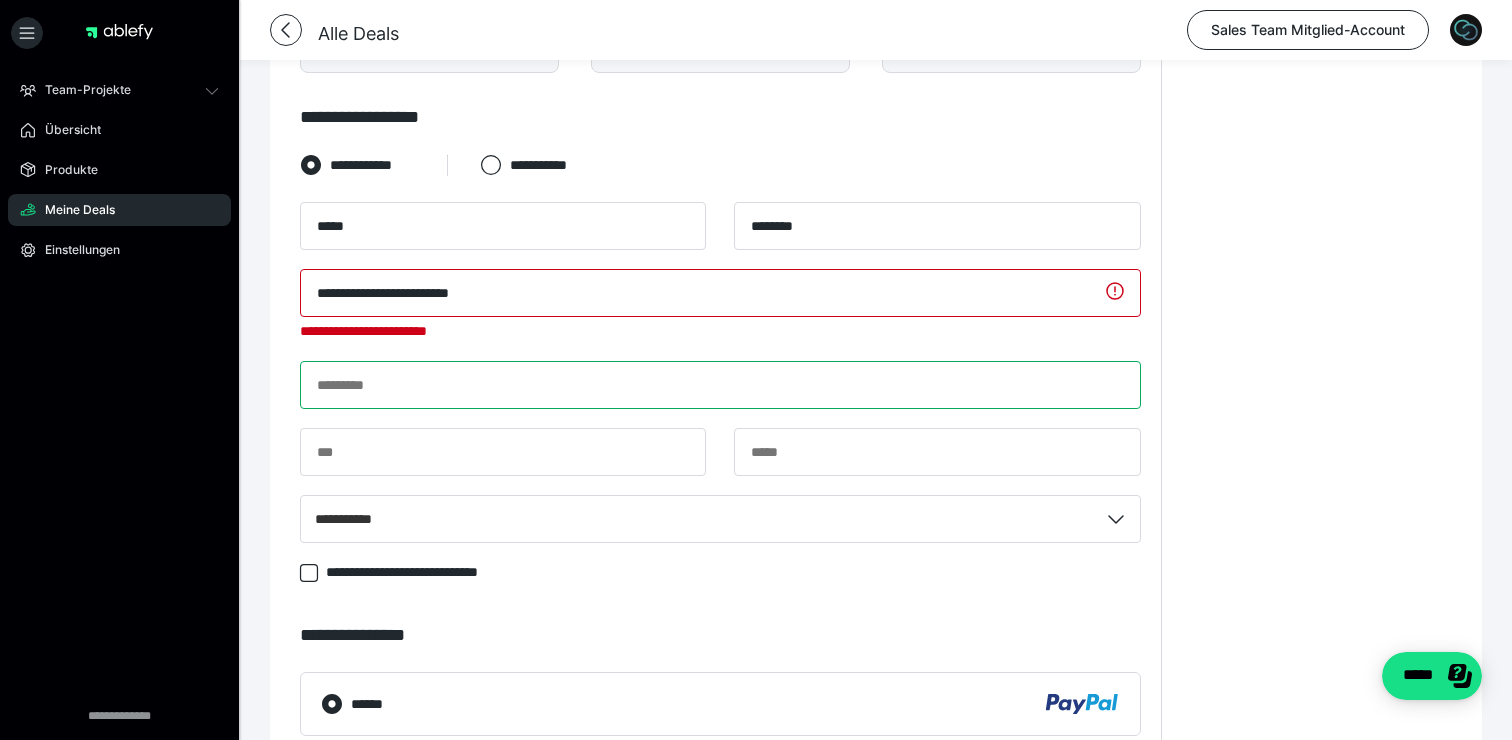 click at bounding box center (720, 385) 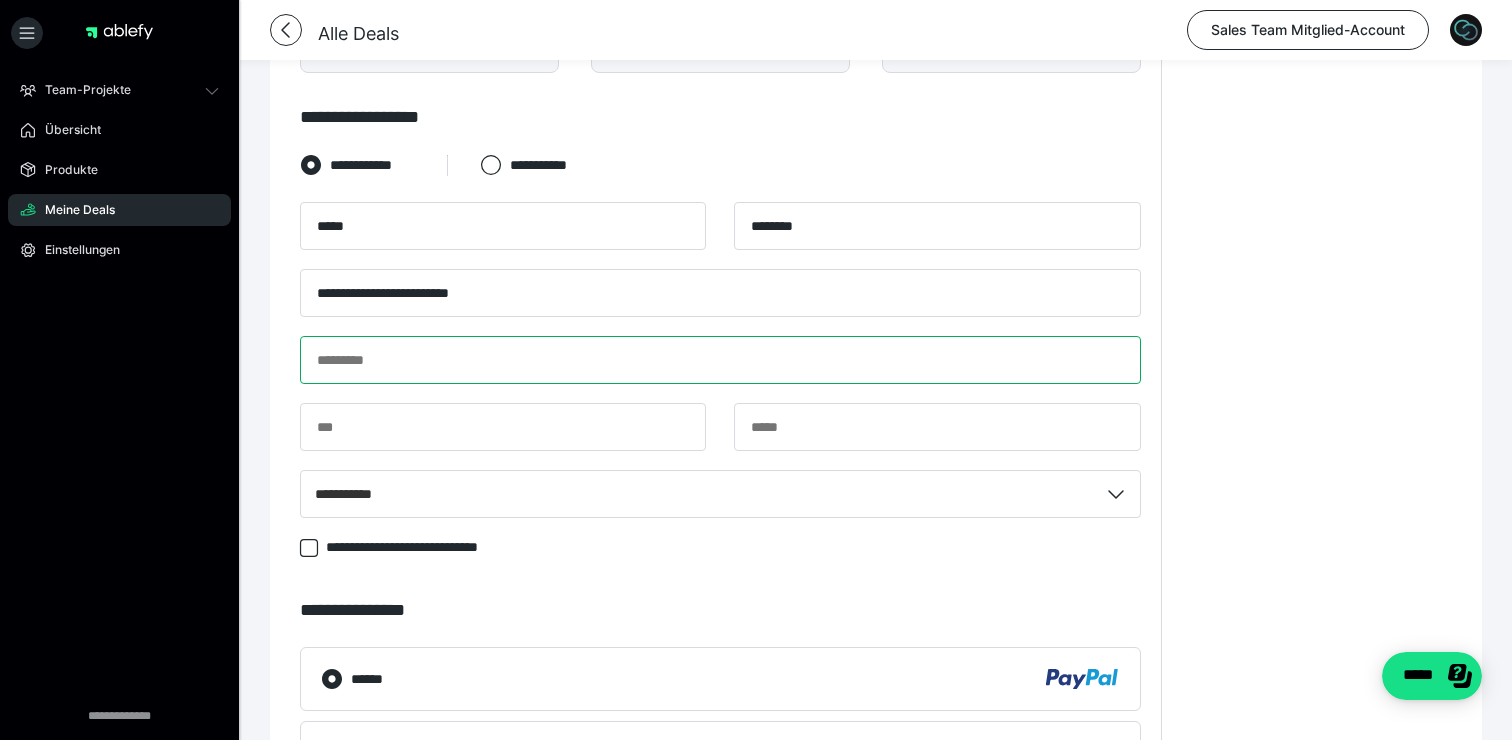 paste on "**********" 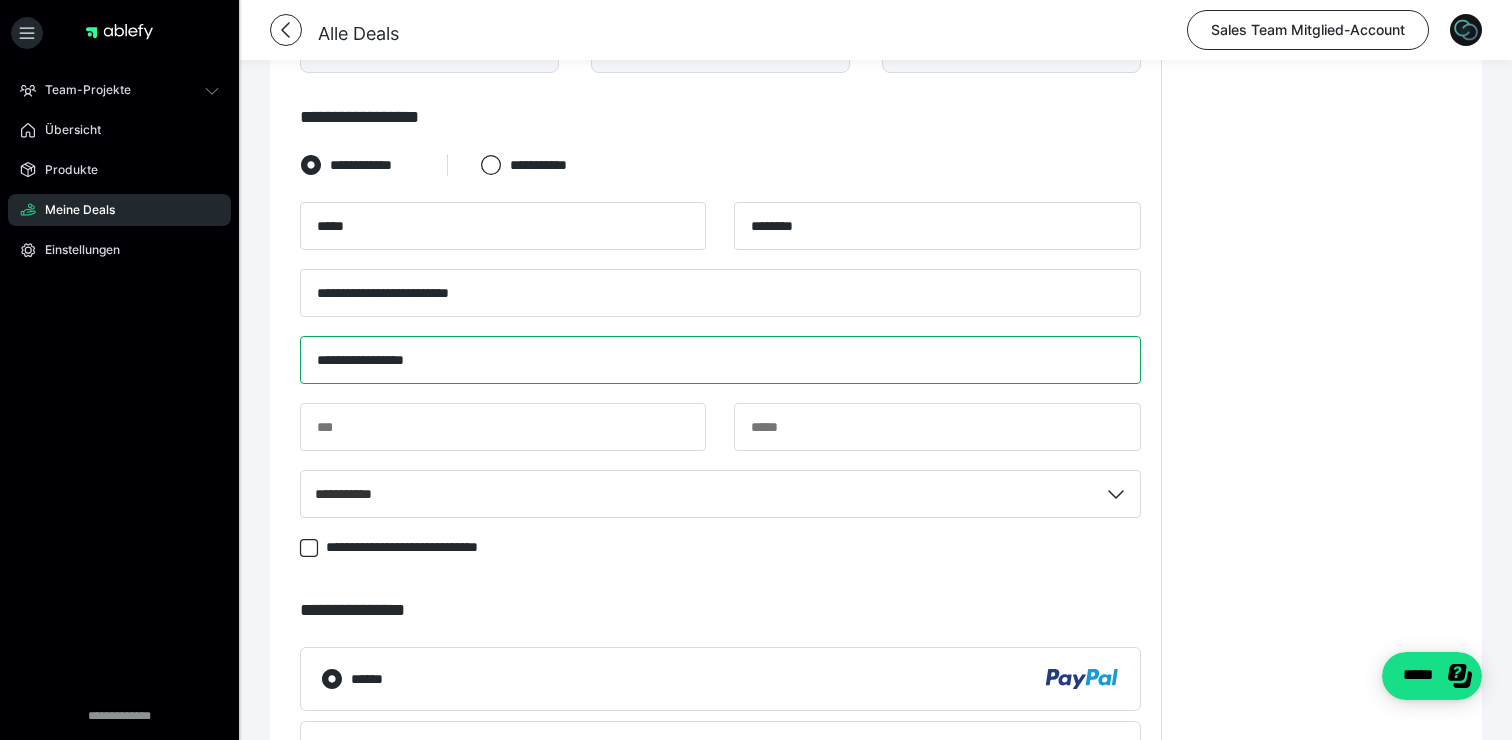 type on "**********" 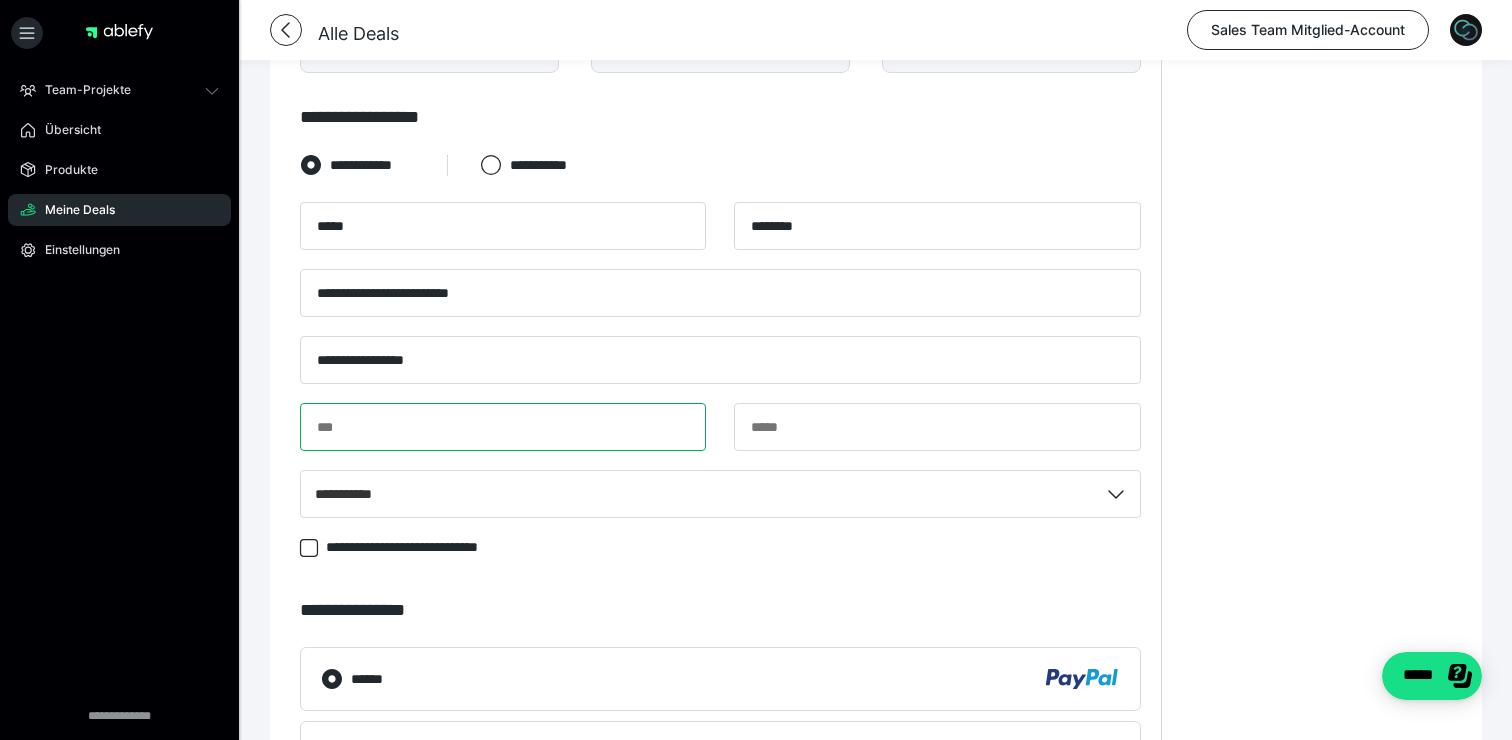 click at bounding box center (503, 427) 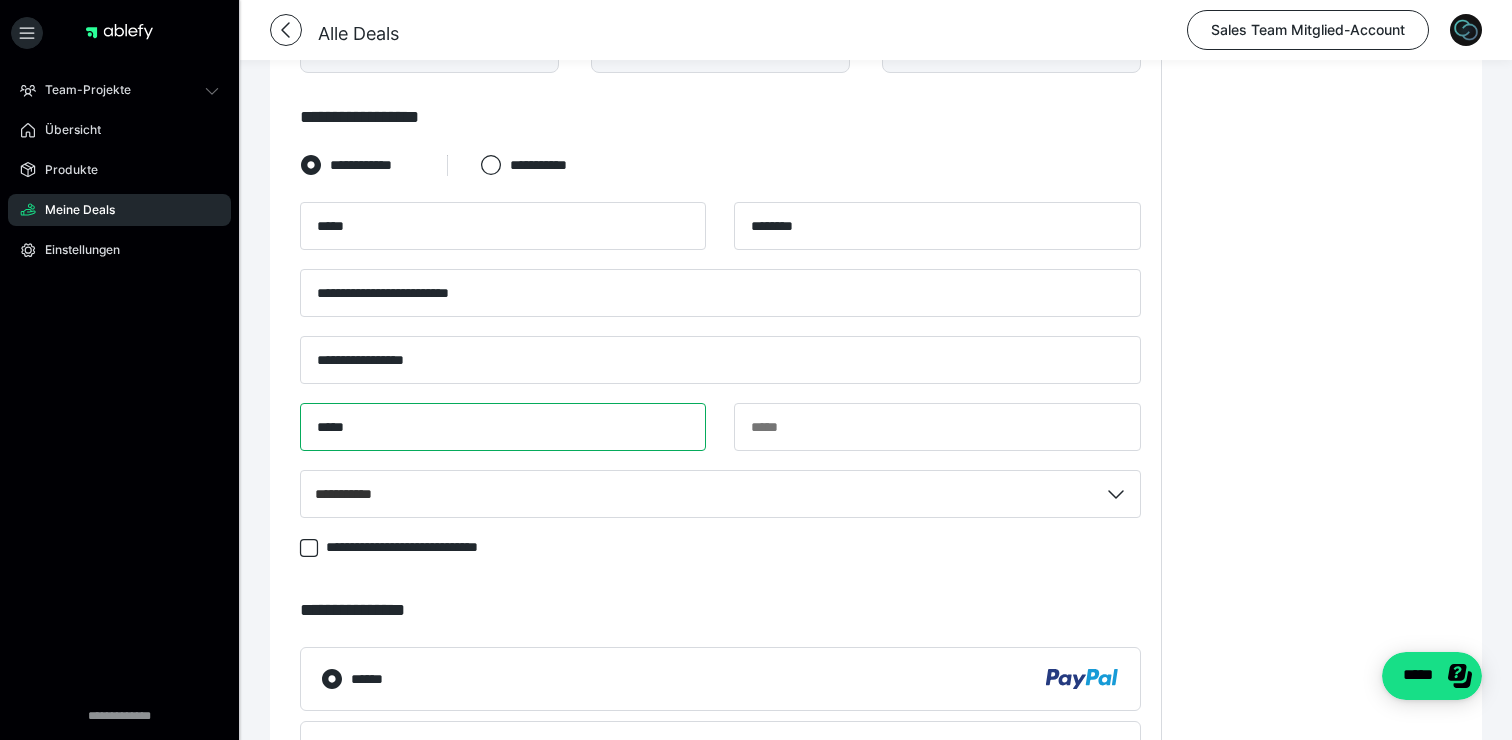 type on "*****" 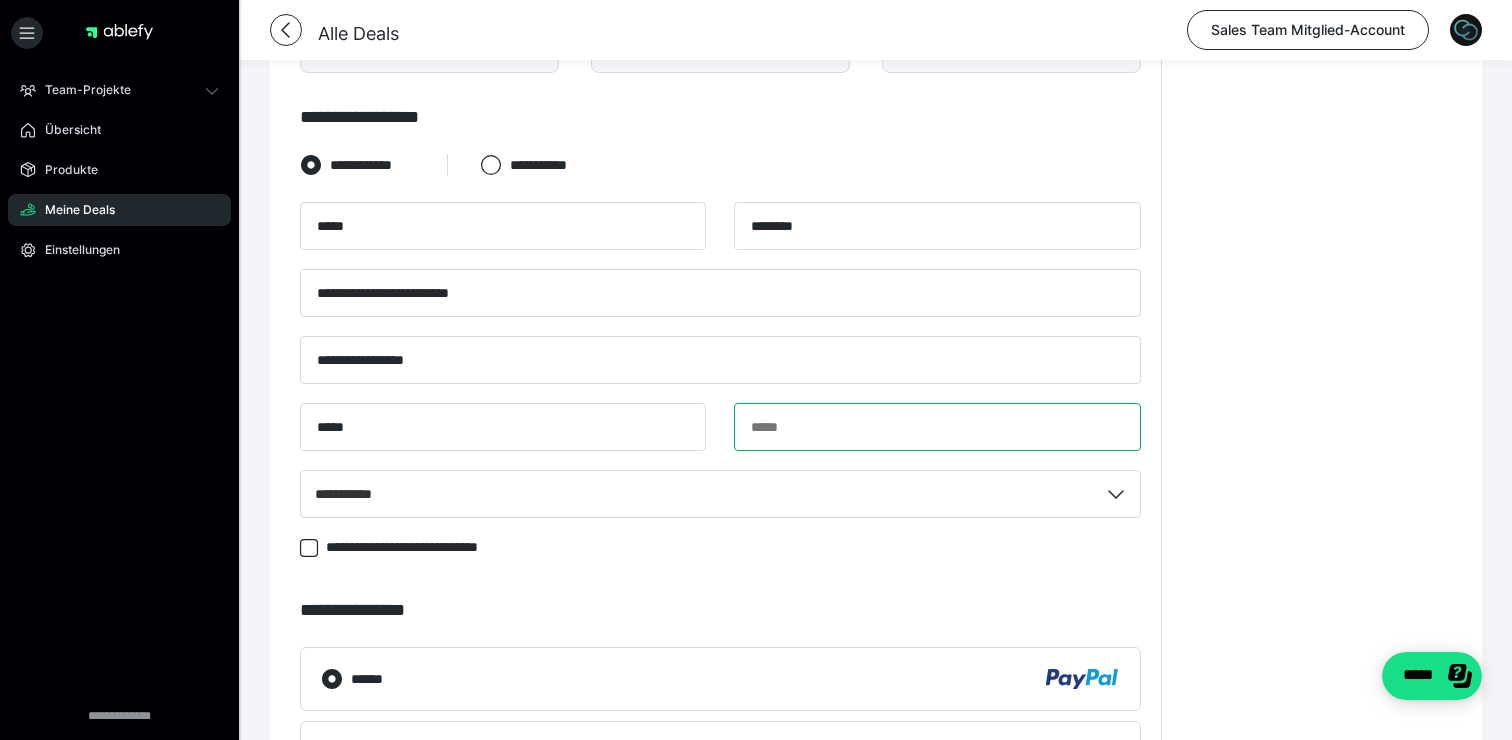 click at bounding box center [937, 427] 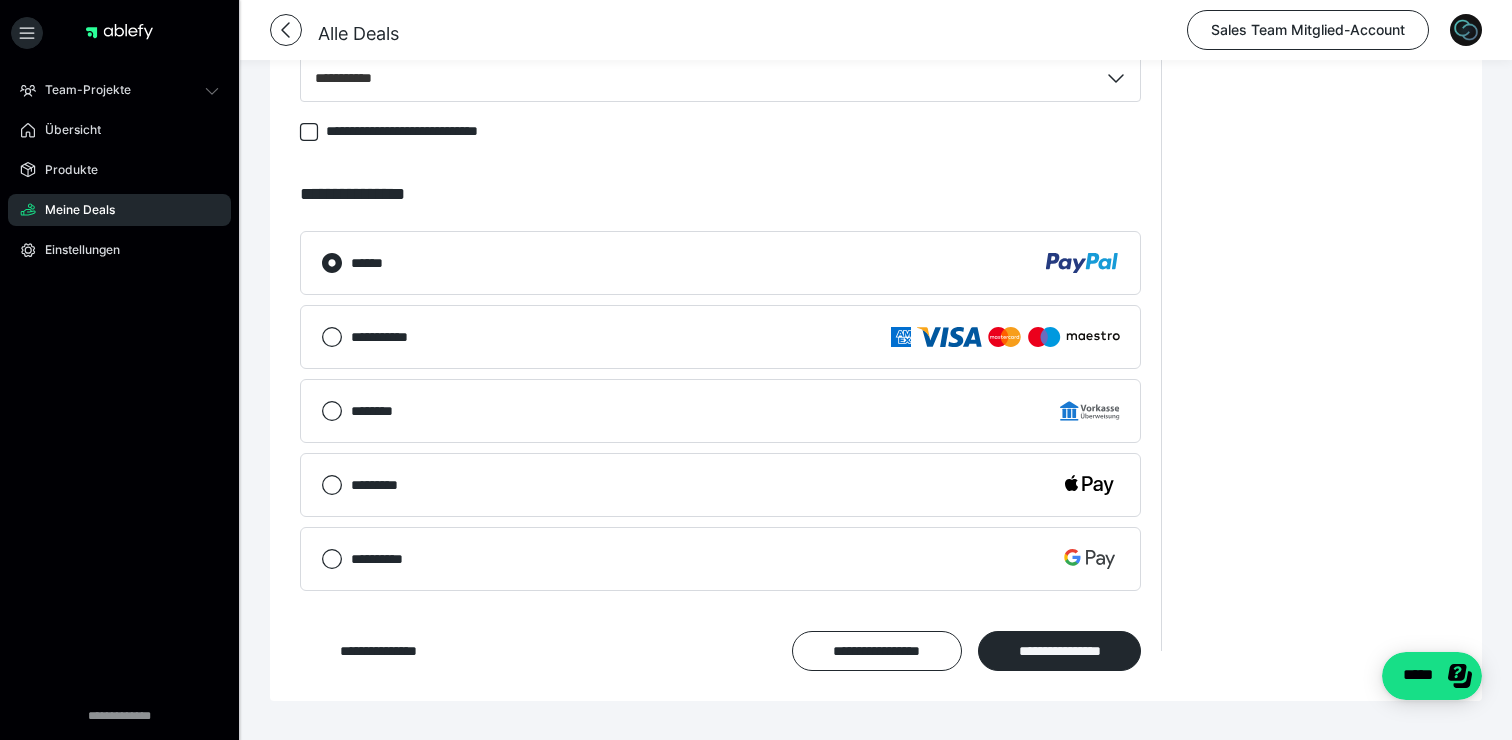 scroll, scrollTop: 1615, scrollLeft: 0, axis: vertical 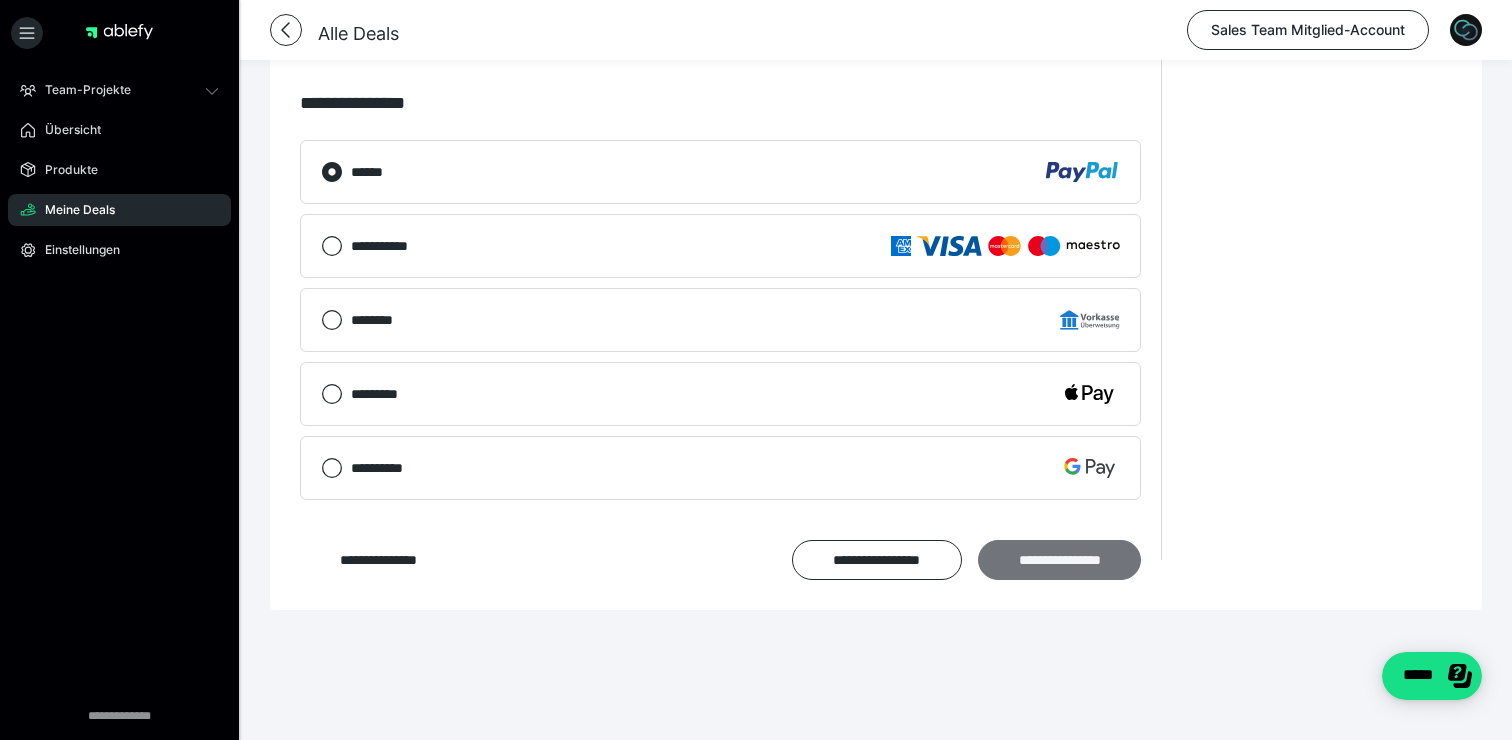 type on "********" 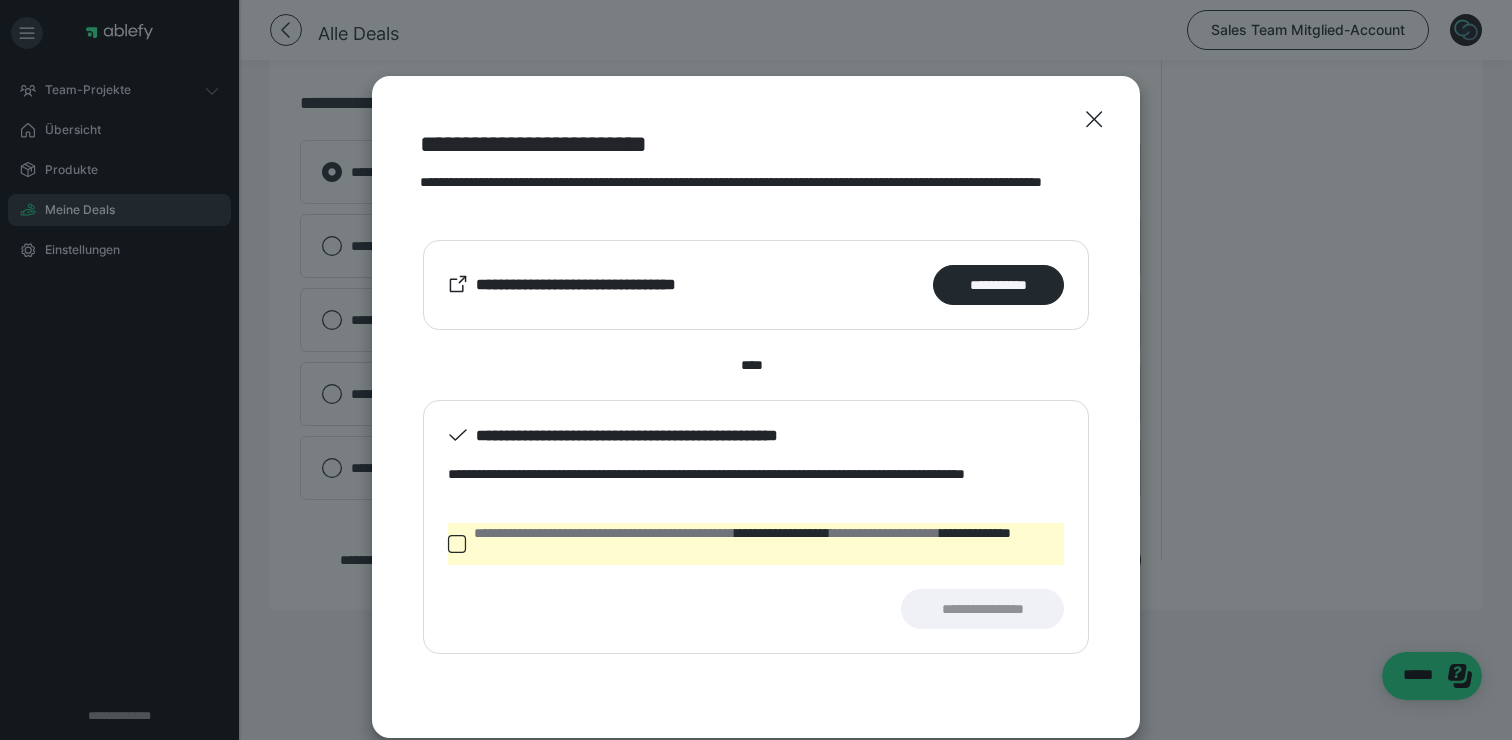 click 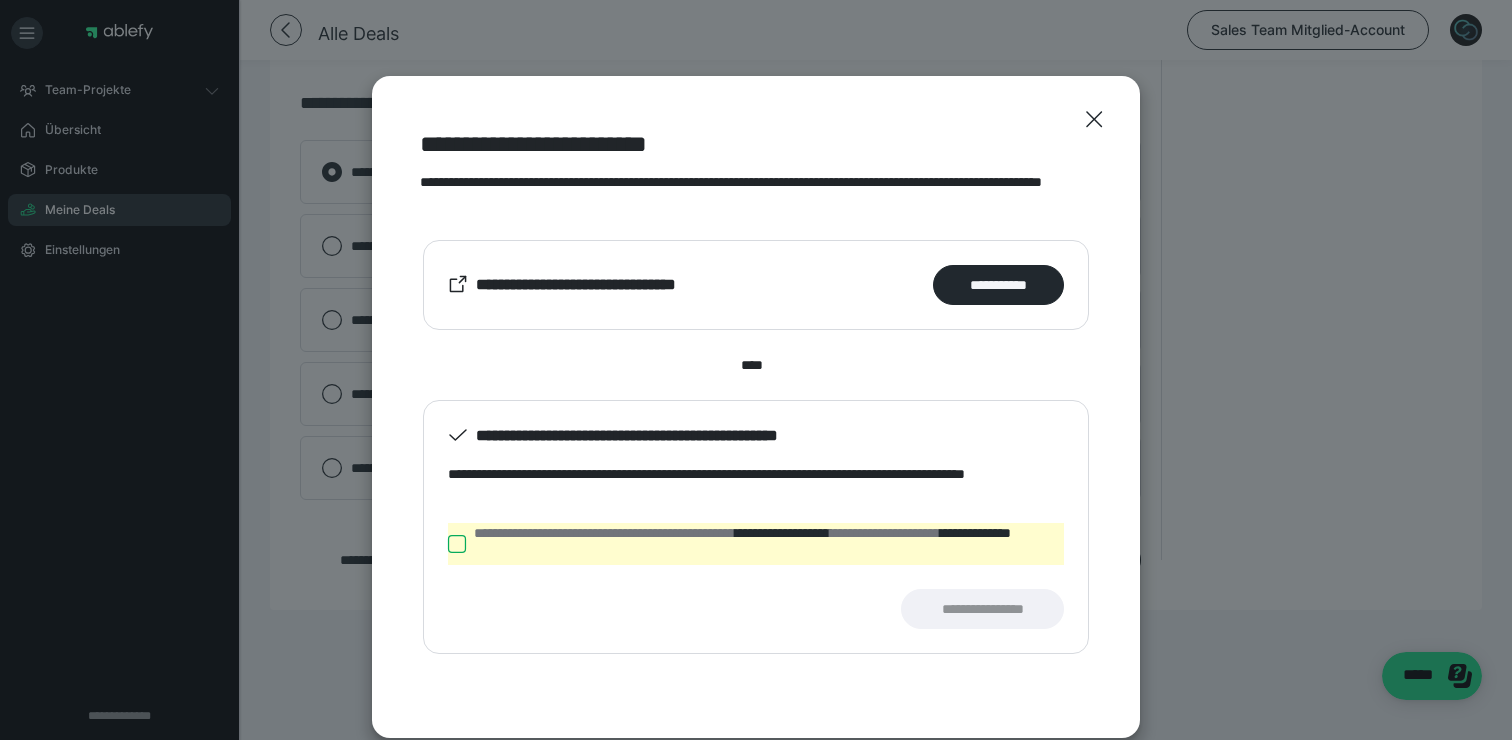 click on "**********" at bounding box center (448, 544) 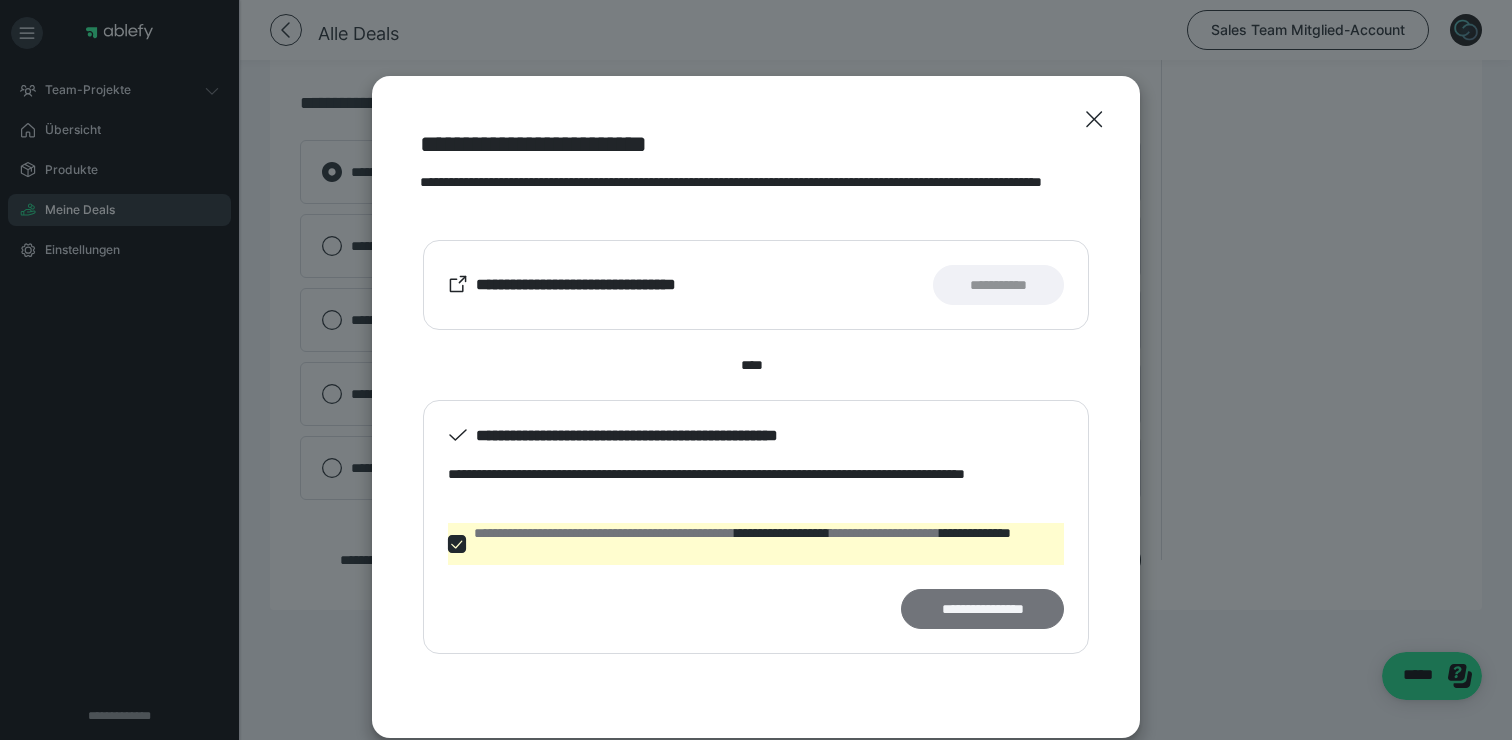 click on "**********" at bounding box center (982, 609) 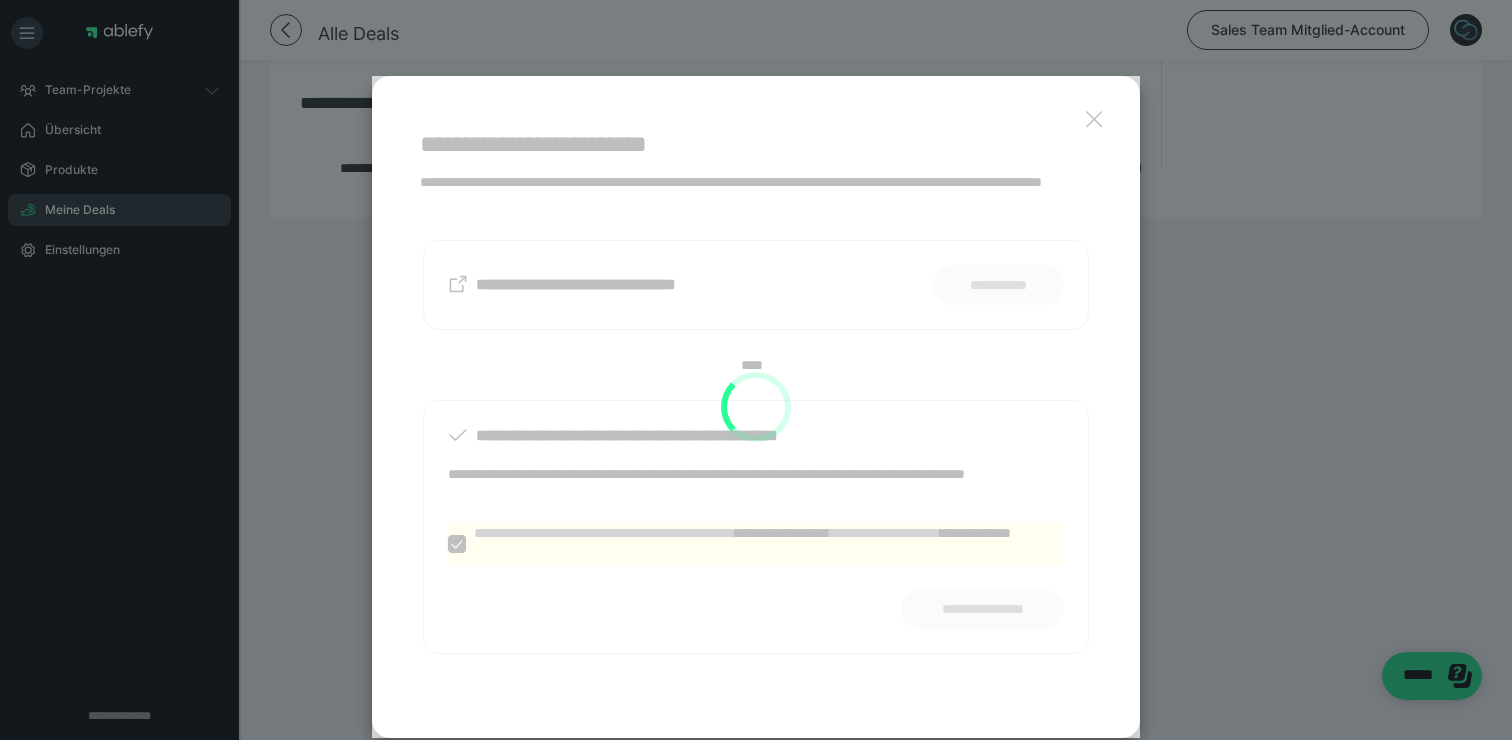 scroll, scrollTop: 1223, scrollLeft: 0, axis: vertical 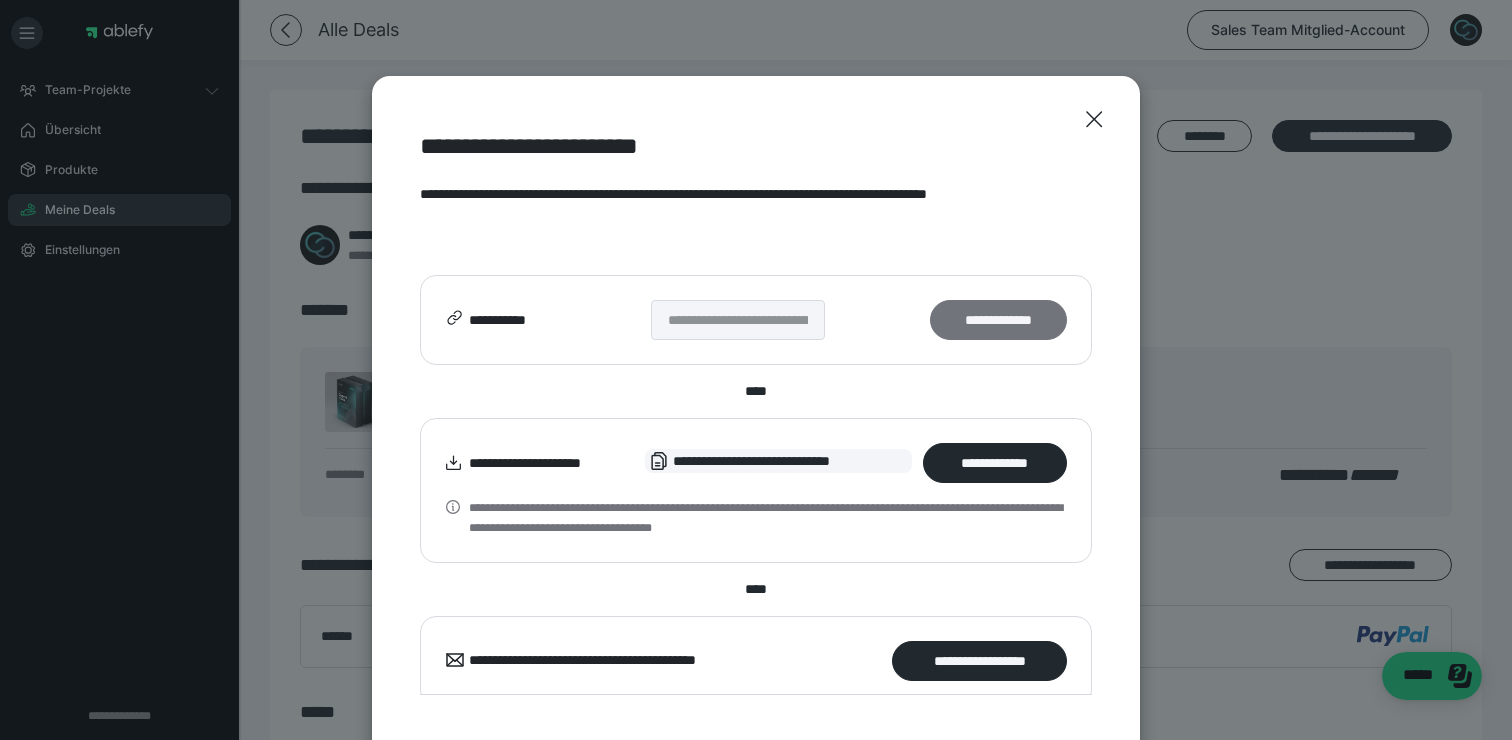 click on "**********" at bounding box center [998, 320] 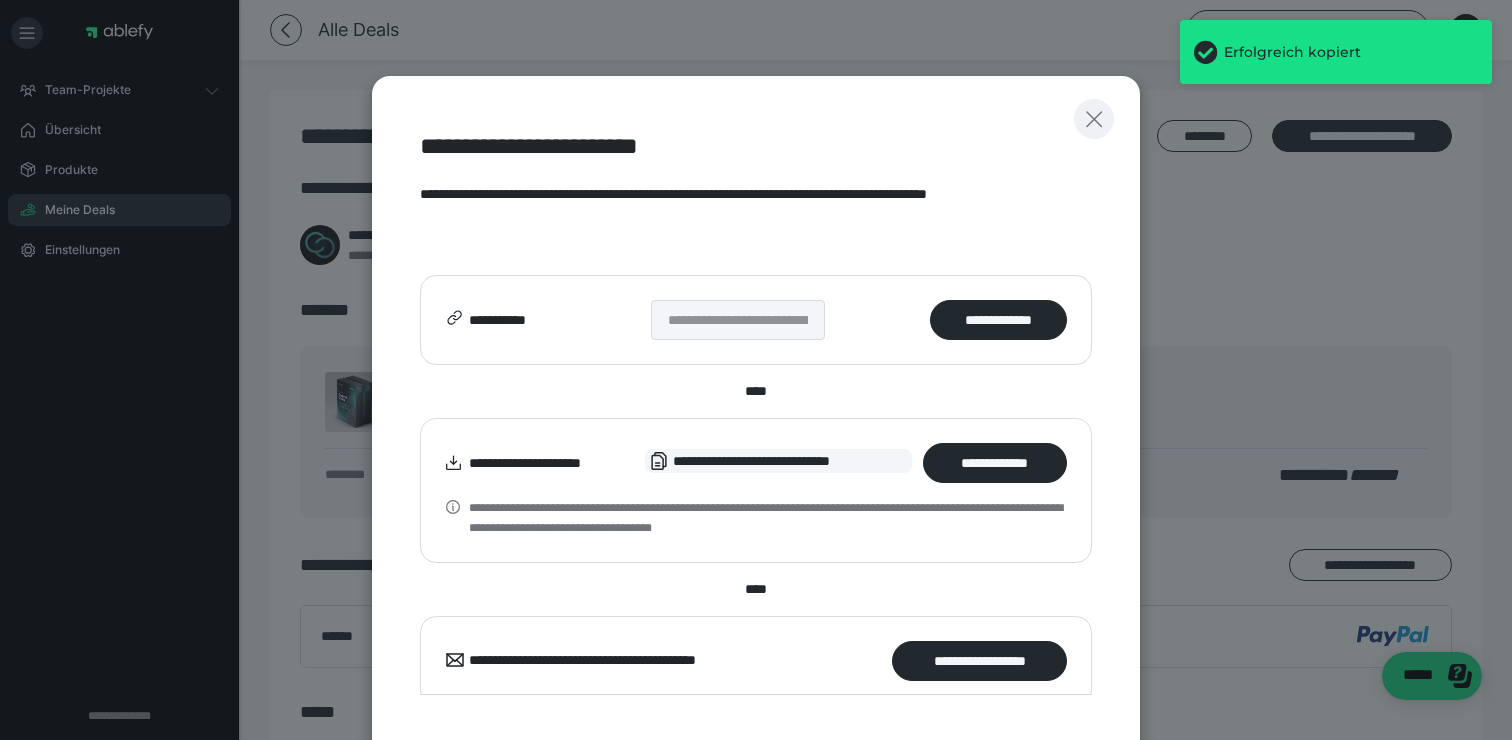 click 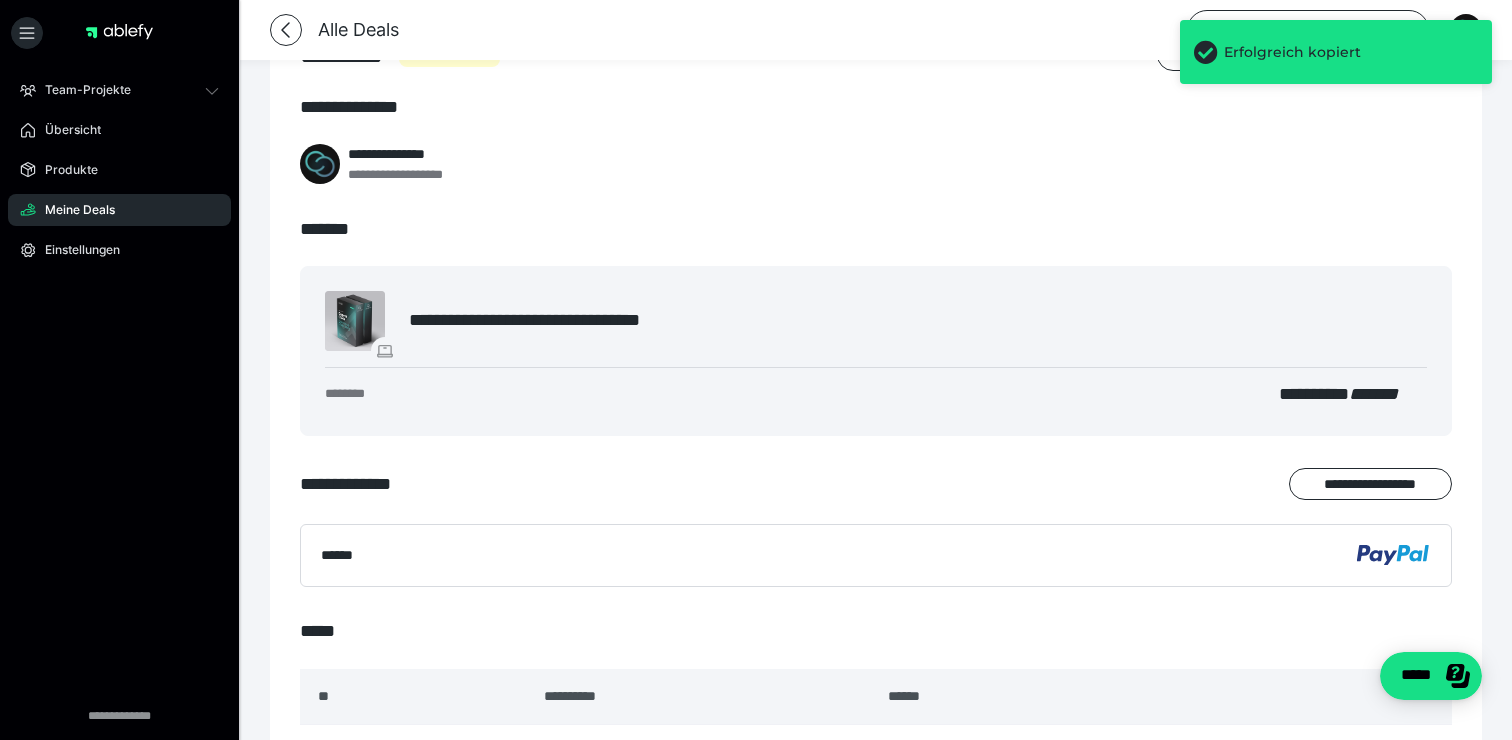 scroll, scrollTop: 82, scrollLeft: 0, axis: vertical 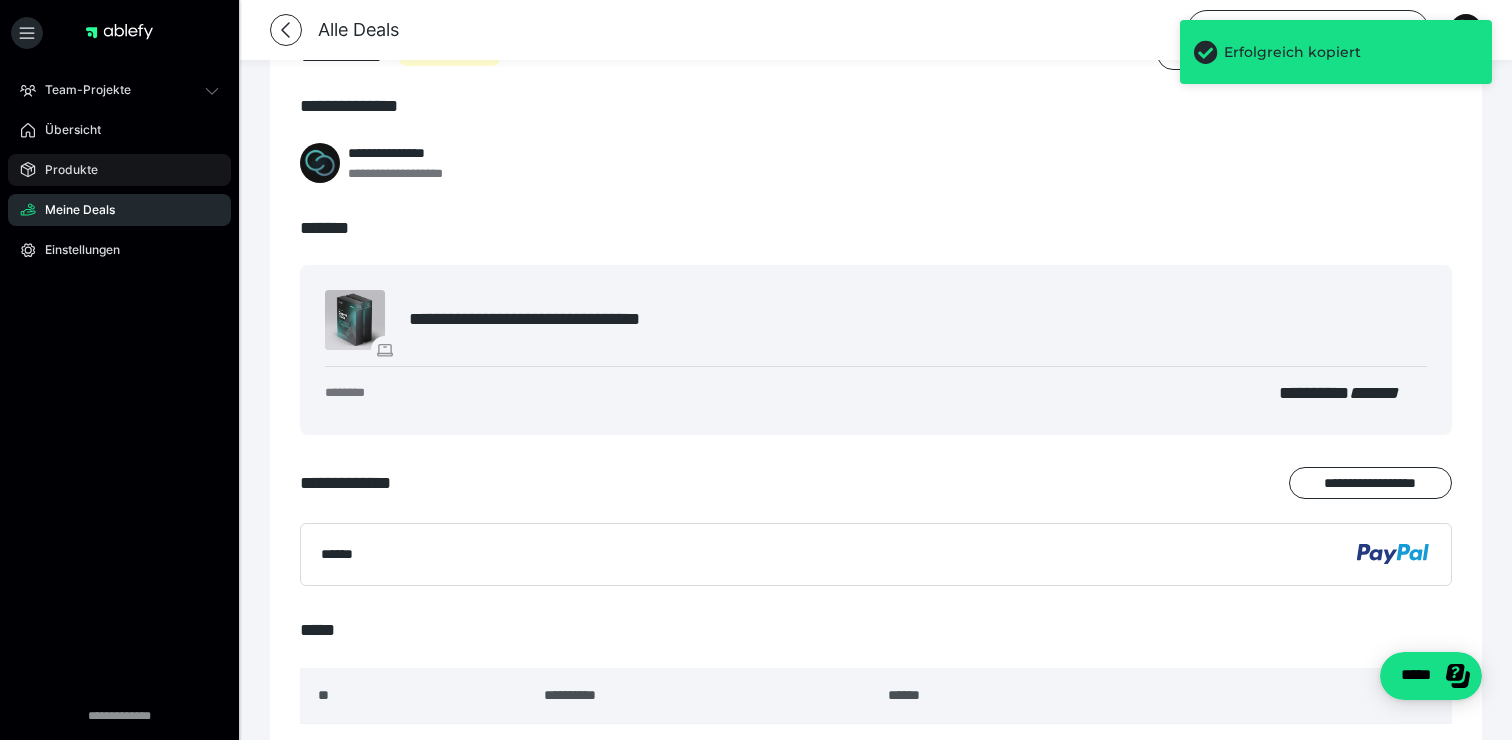 click on "Produkte" at bounding box center [119, 170] 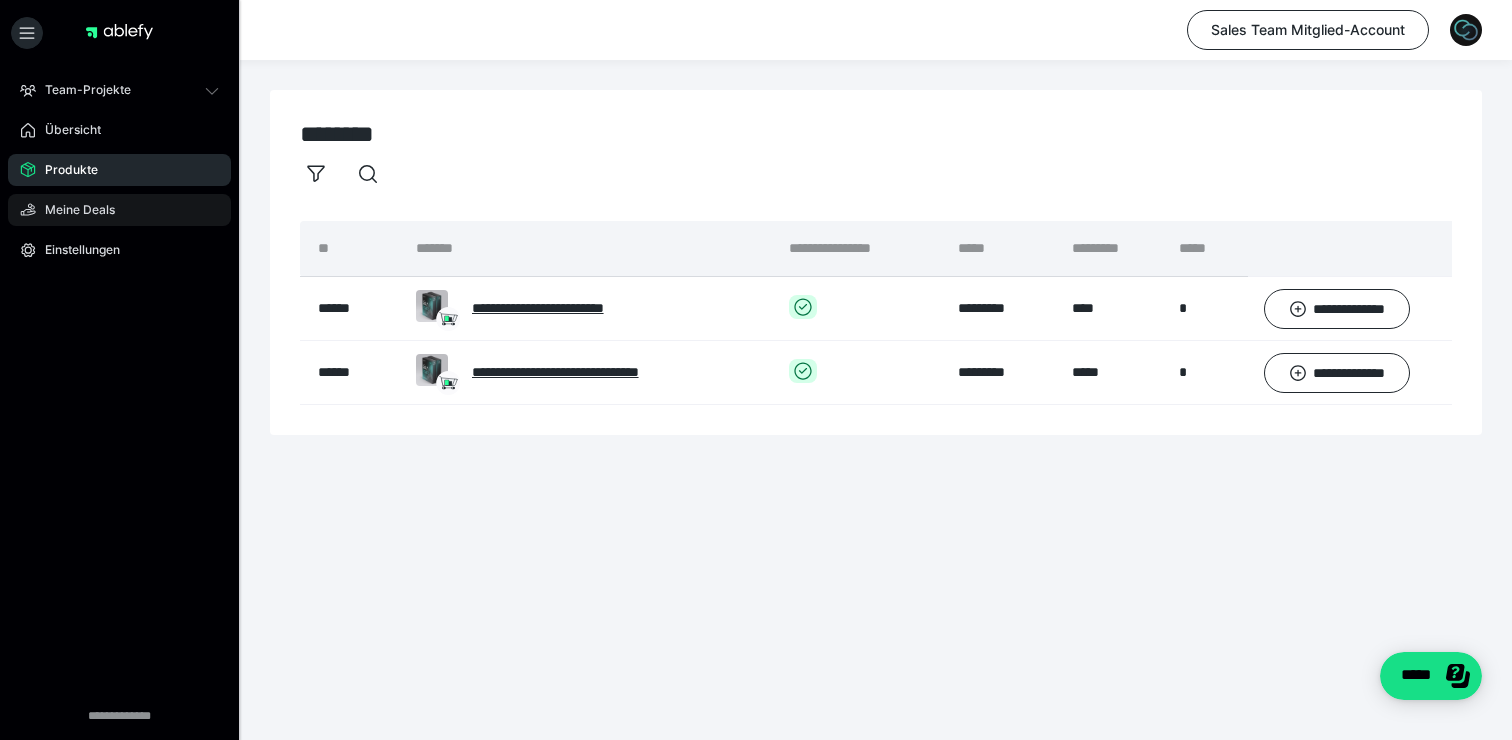 click on "Meine Deals" at bounding box center (119, 210) 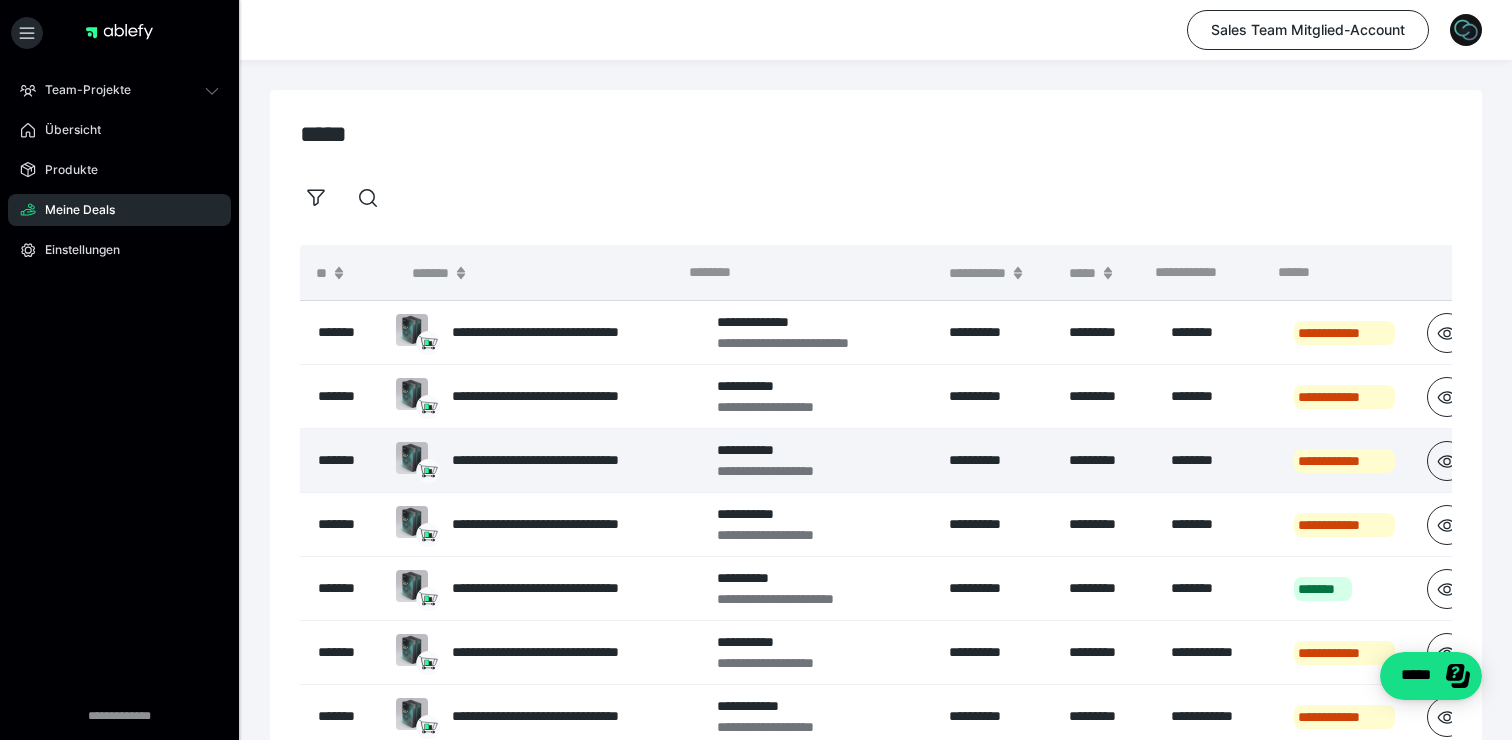scroll, scrollTop: 0, scrollLeft: 31, axis: horizontal 